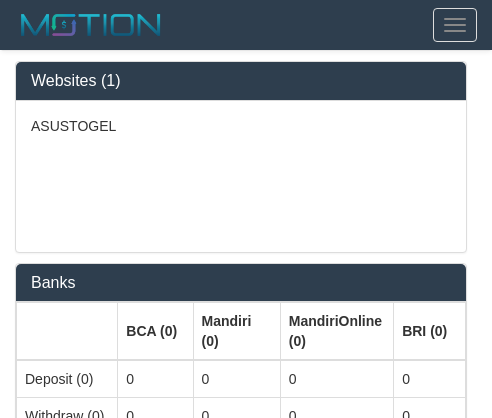 select on "***" 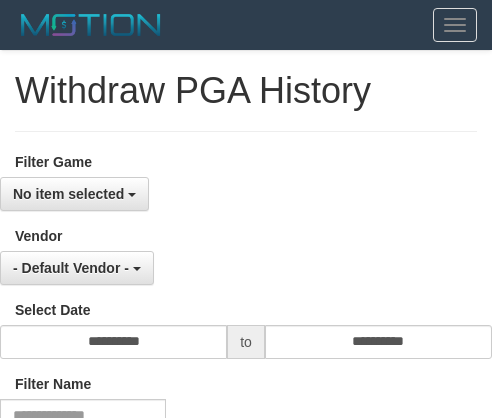 select 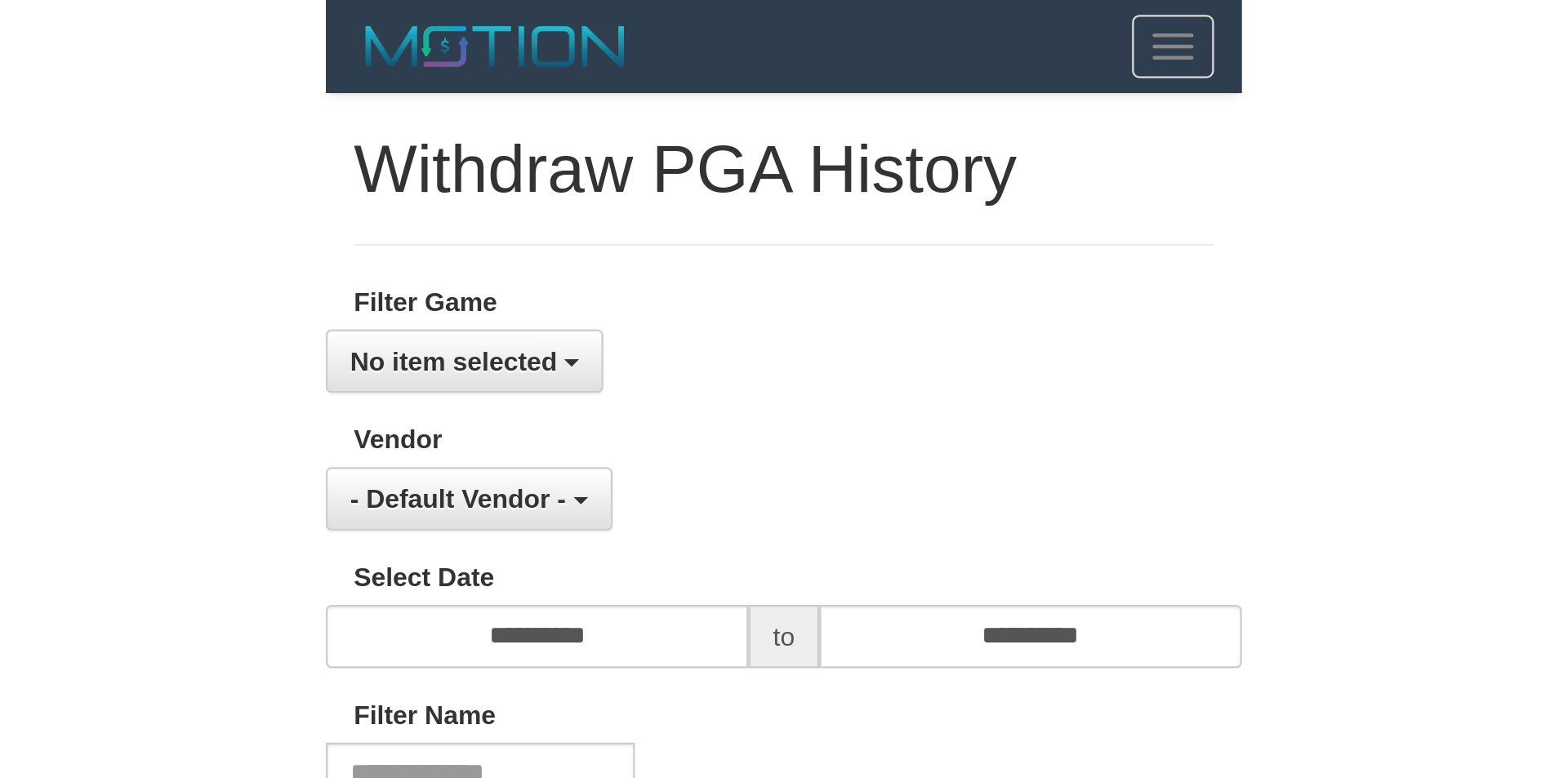 scroll, scrollTop: 0, scrollLeft: 0, axis: both 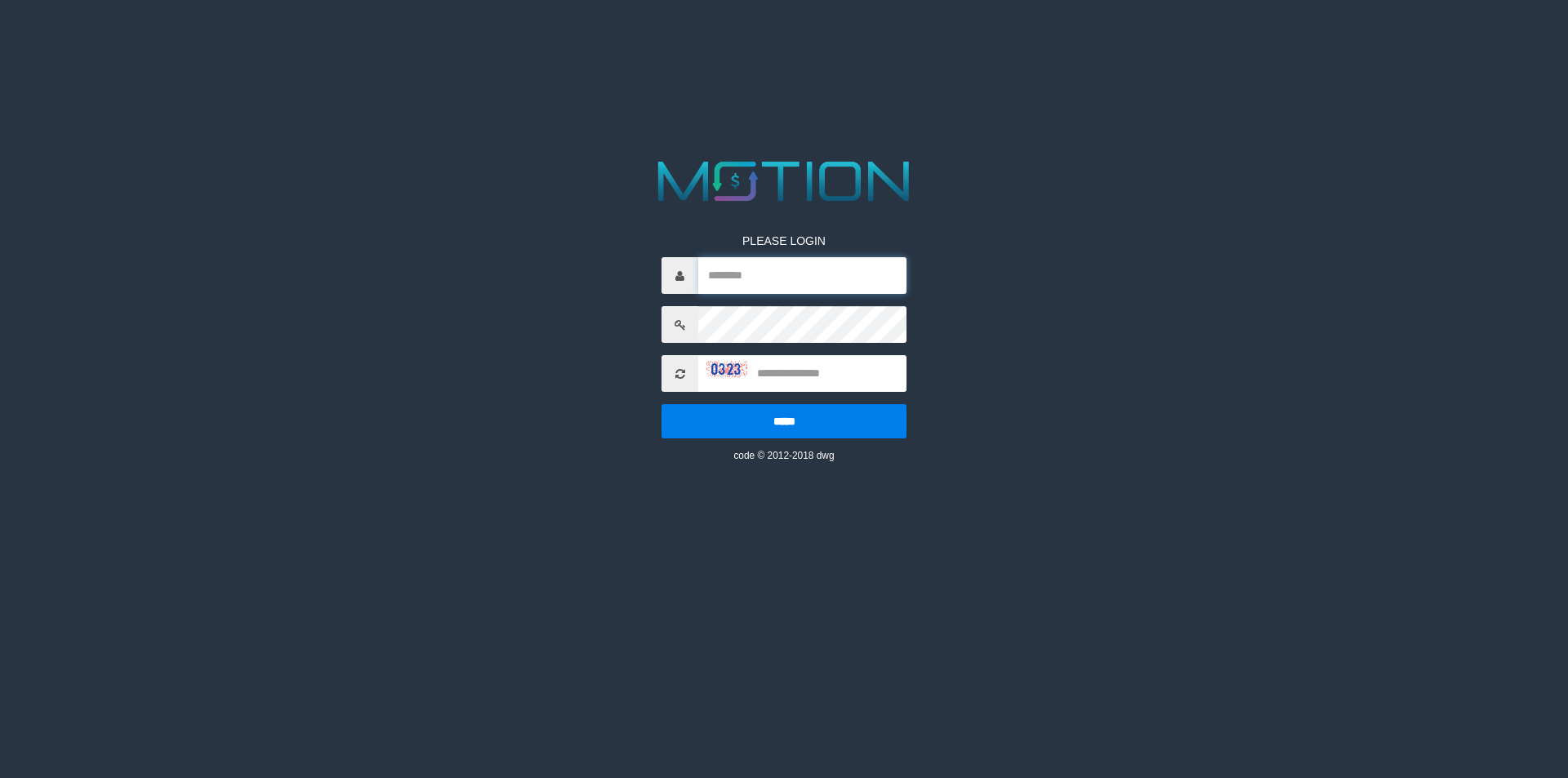 type on "******" 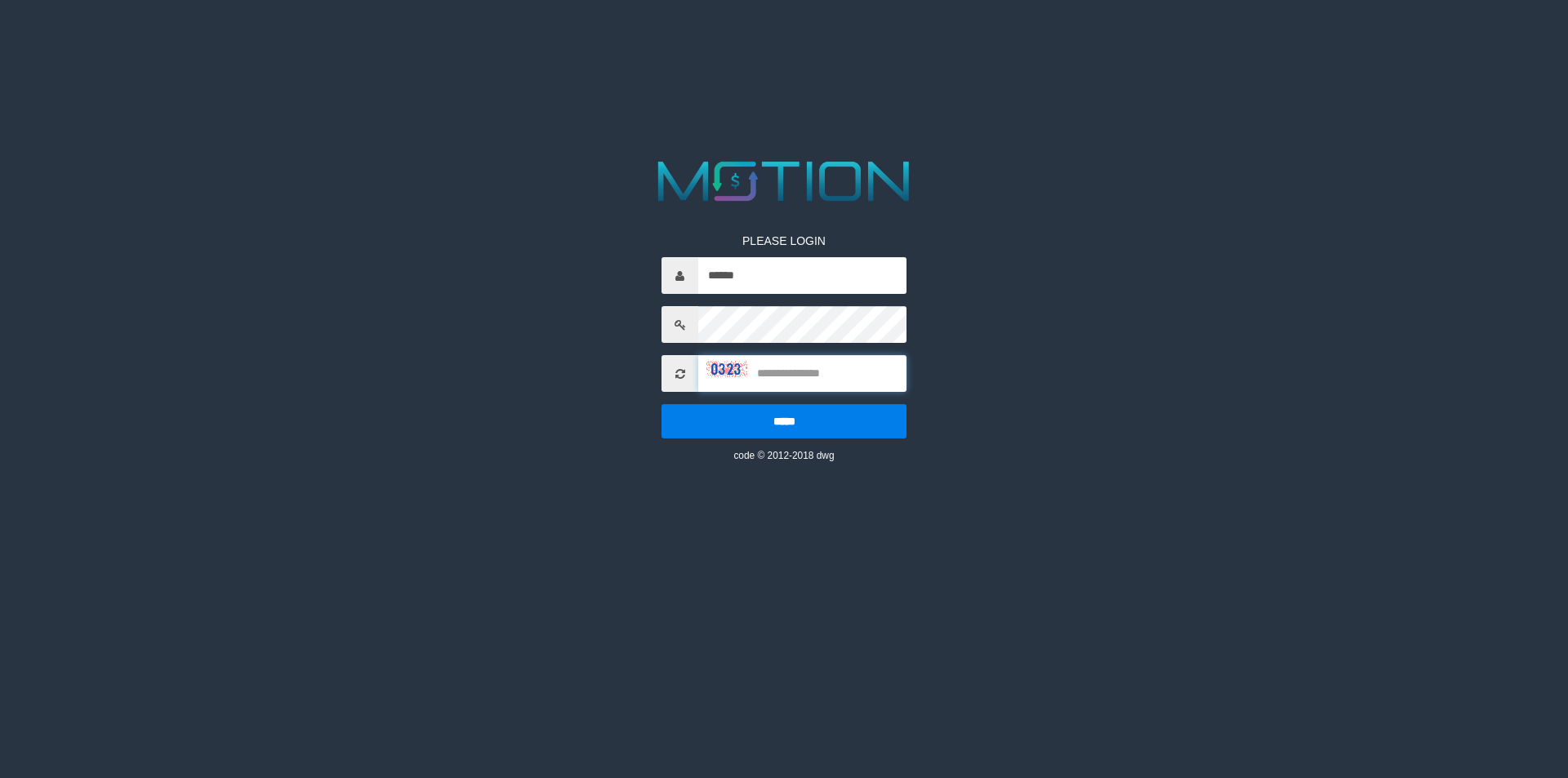 click at bounding box center (802, 373) 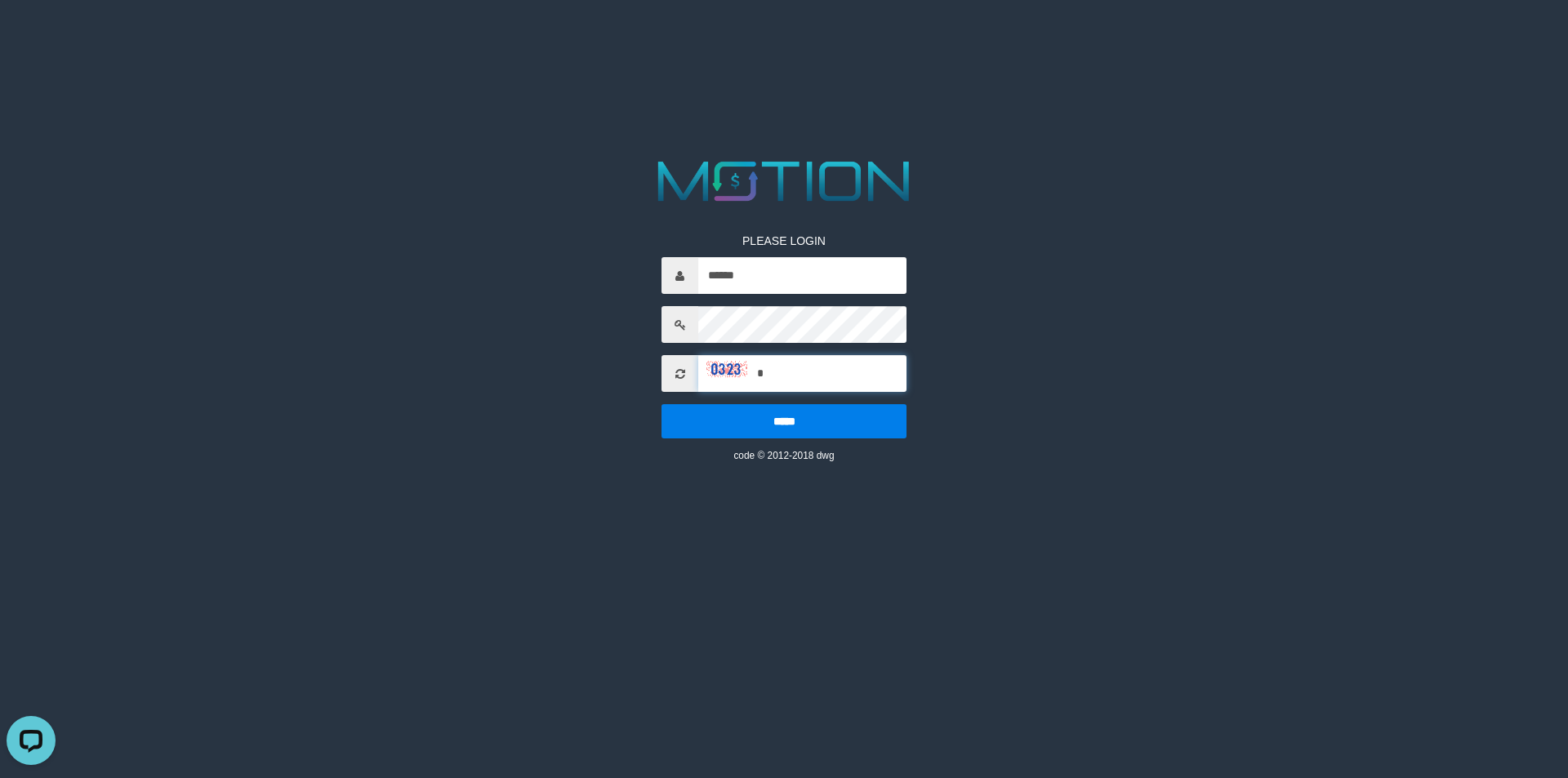 scroll, scrollTop: 0, scrollLeft: 0, axis: both 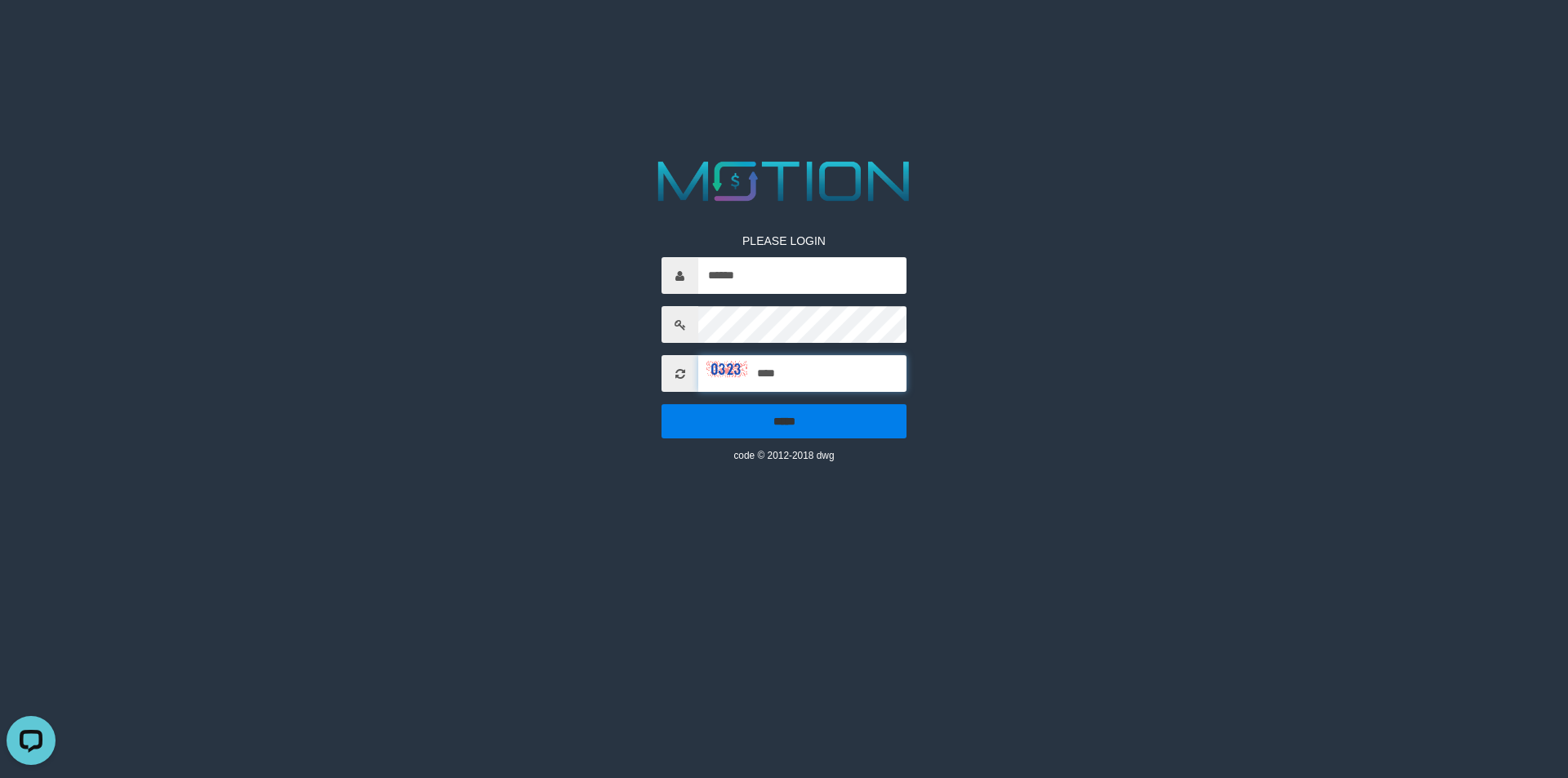 type on "****" 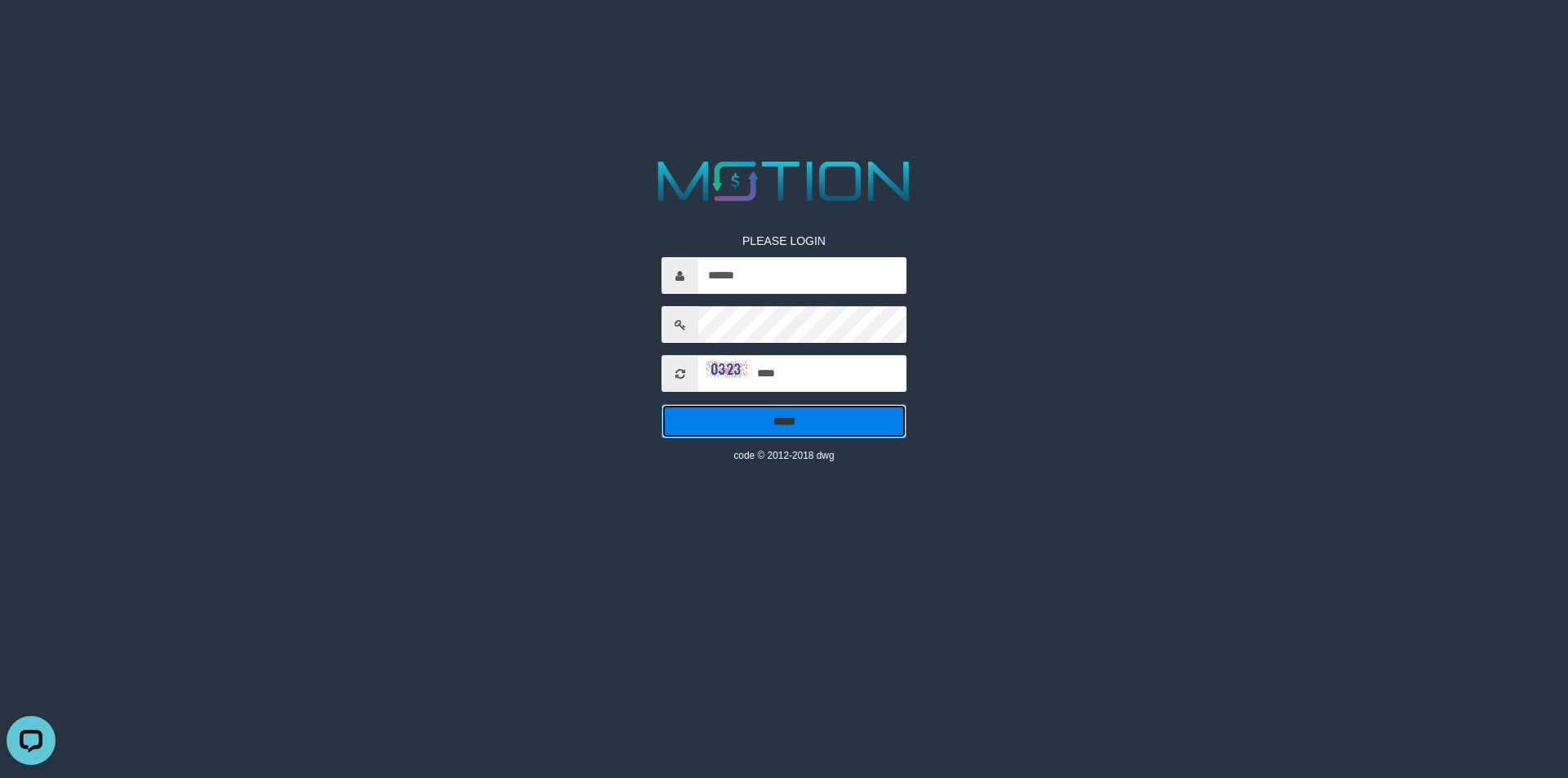 click on "*****" at bounding box center (784, 421) 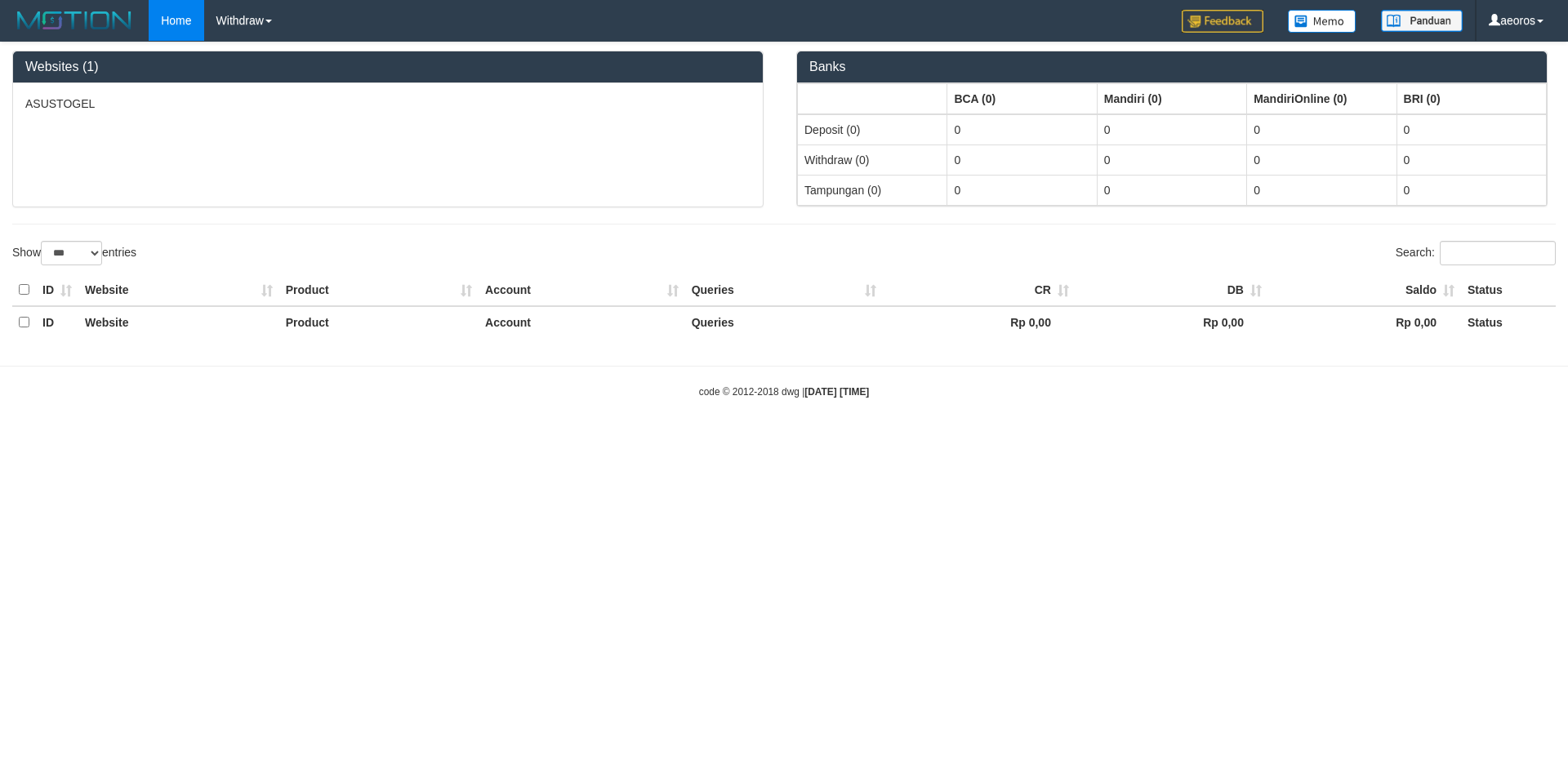 select on "***" 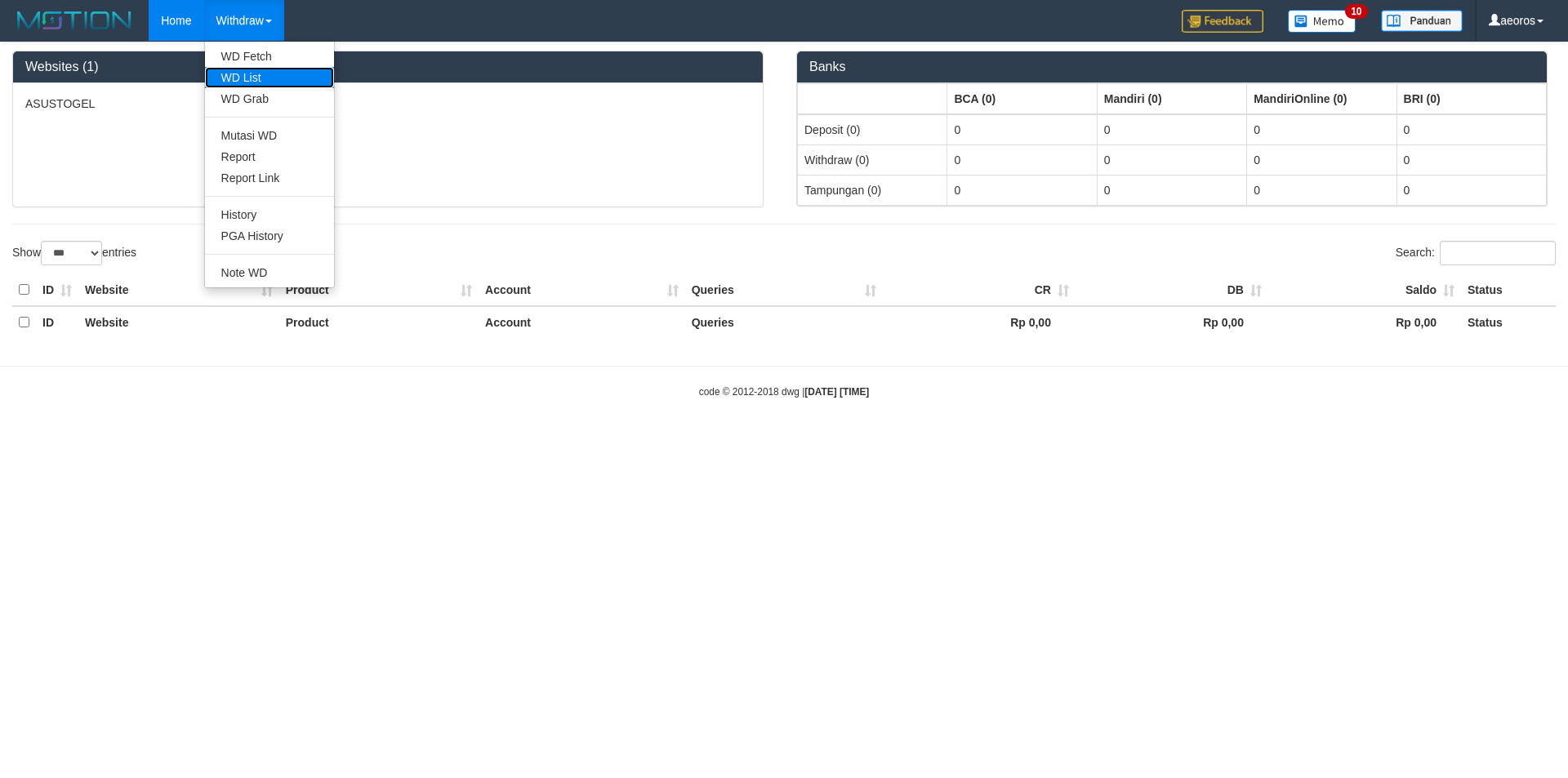 click on "WD List" at bounding box center (270, 78) 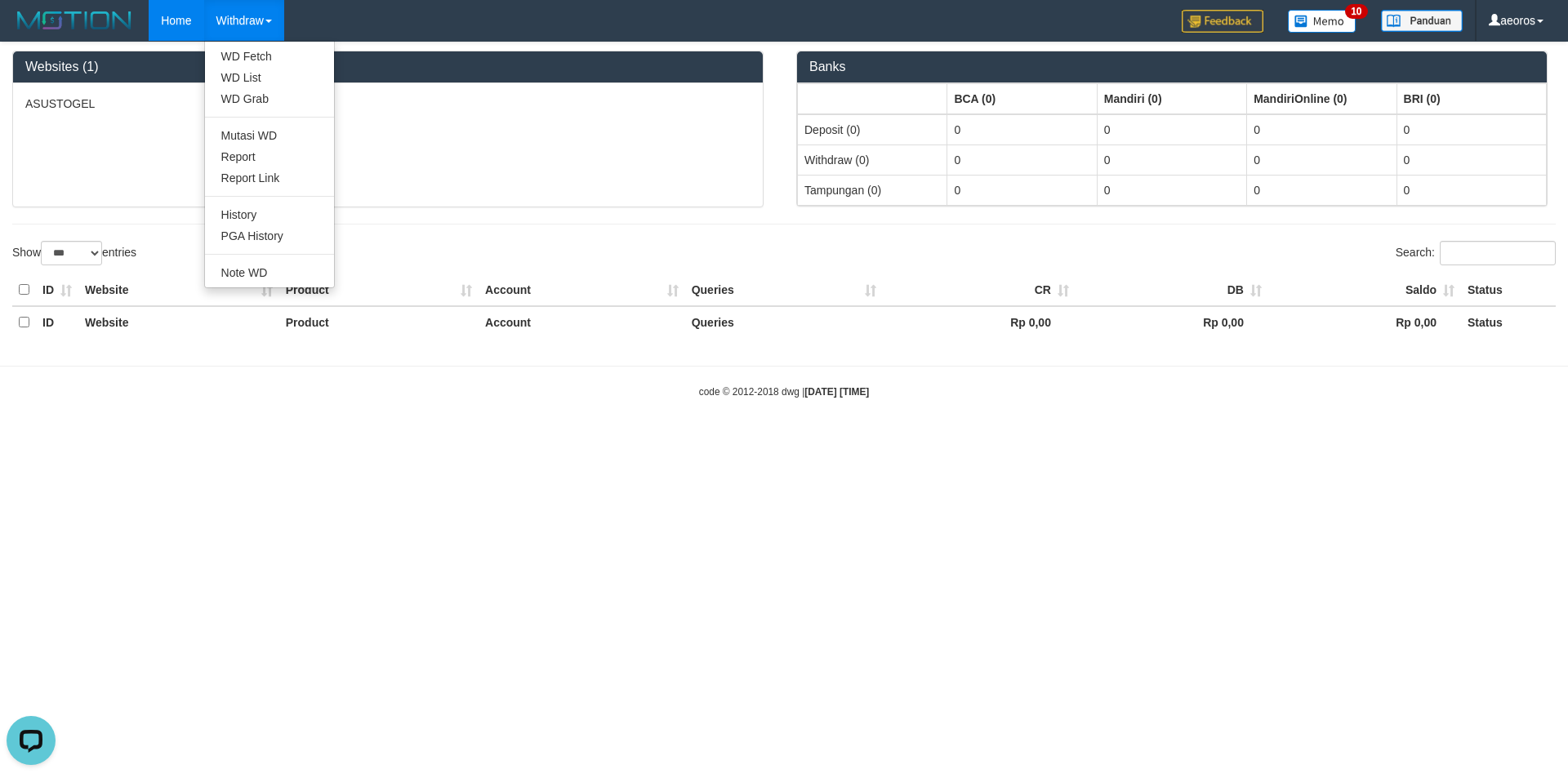 scroll, scrollTop: 0, scrollLeft: 0, axis: both 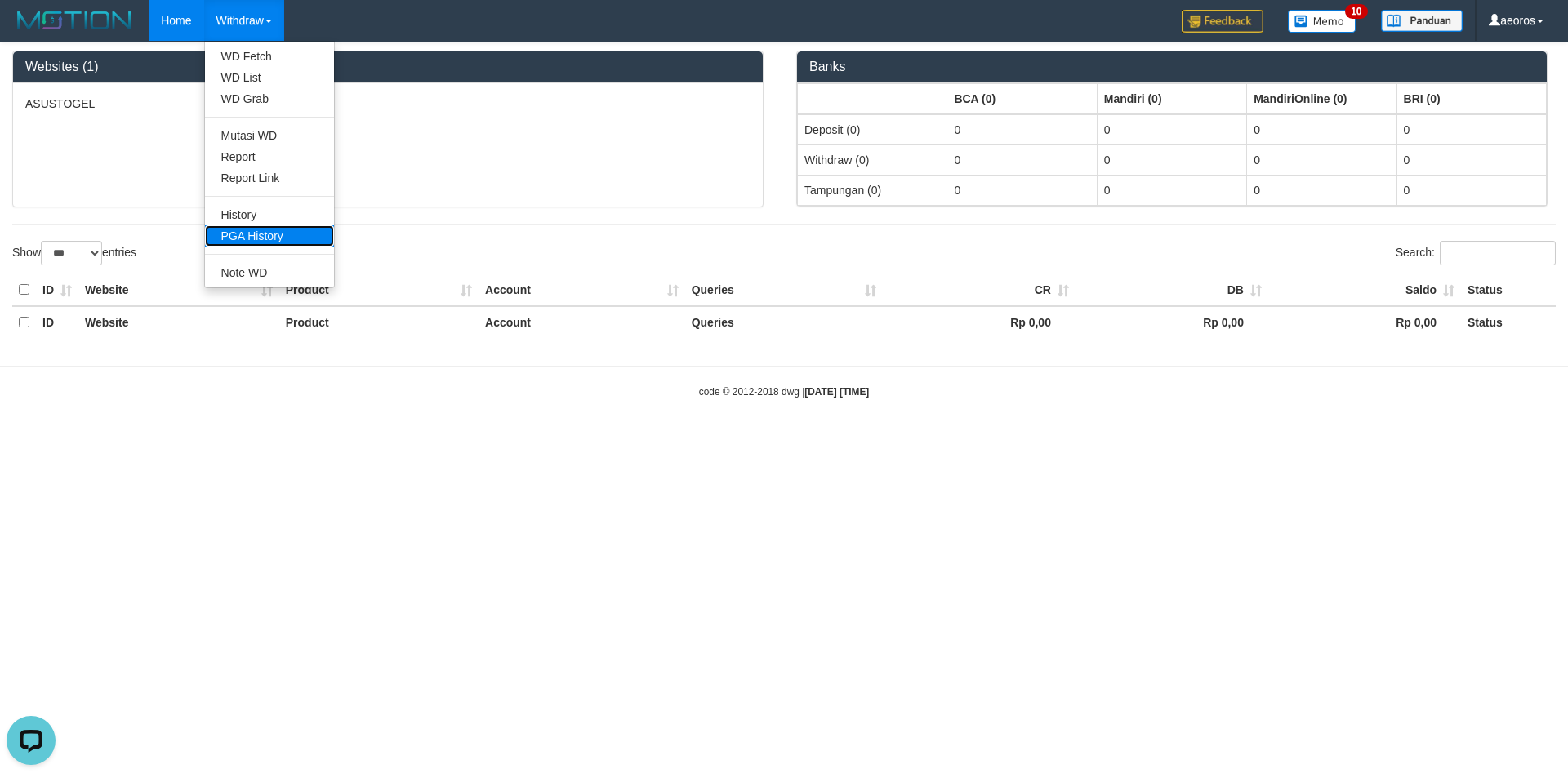 click on "PGA History" at bounding box center [270, 236] 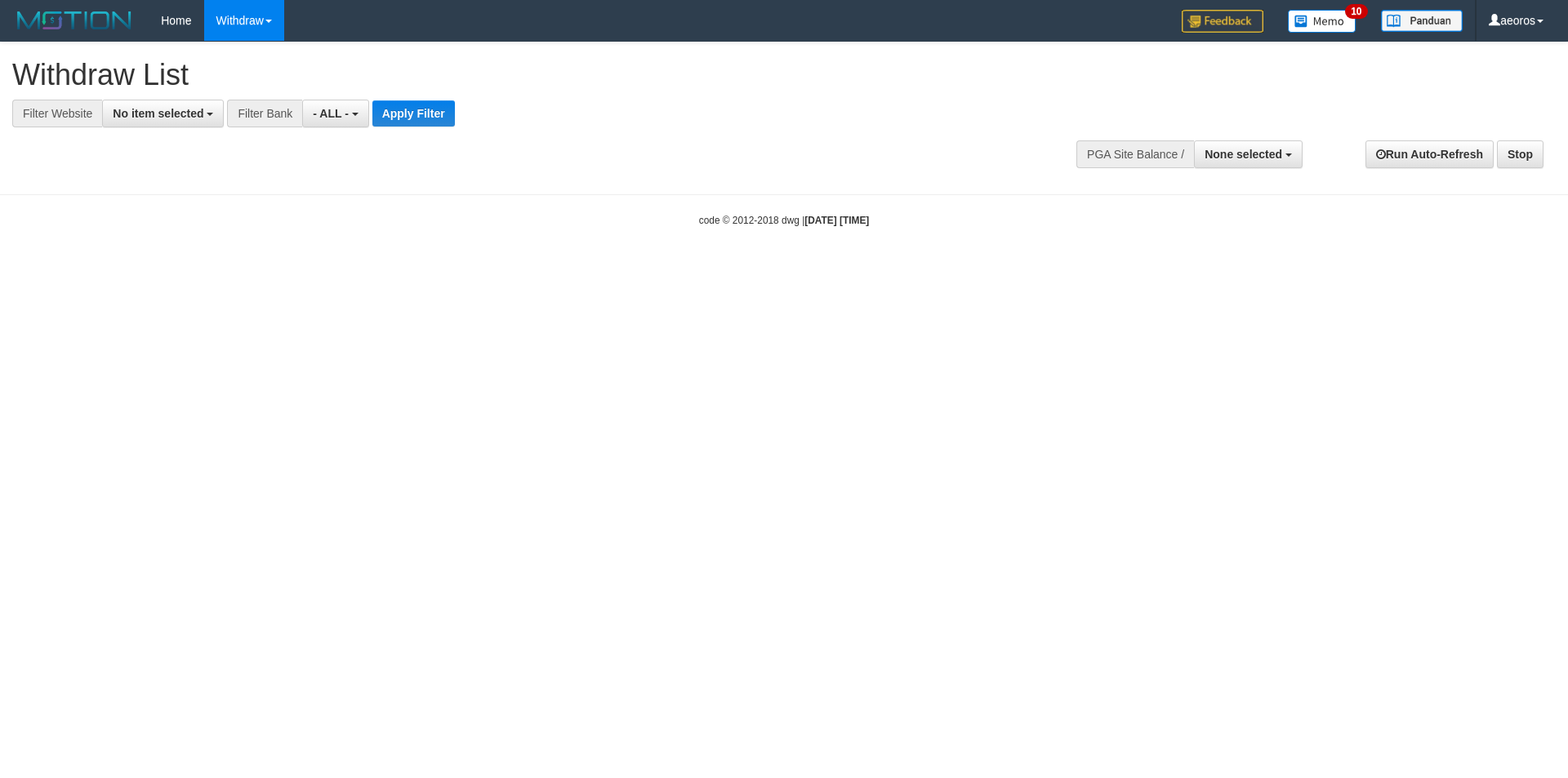 select 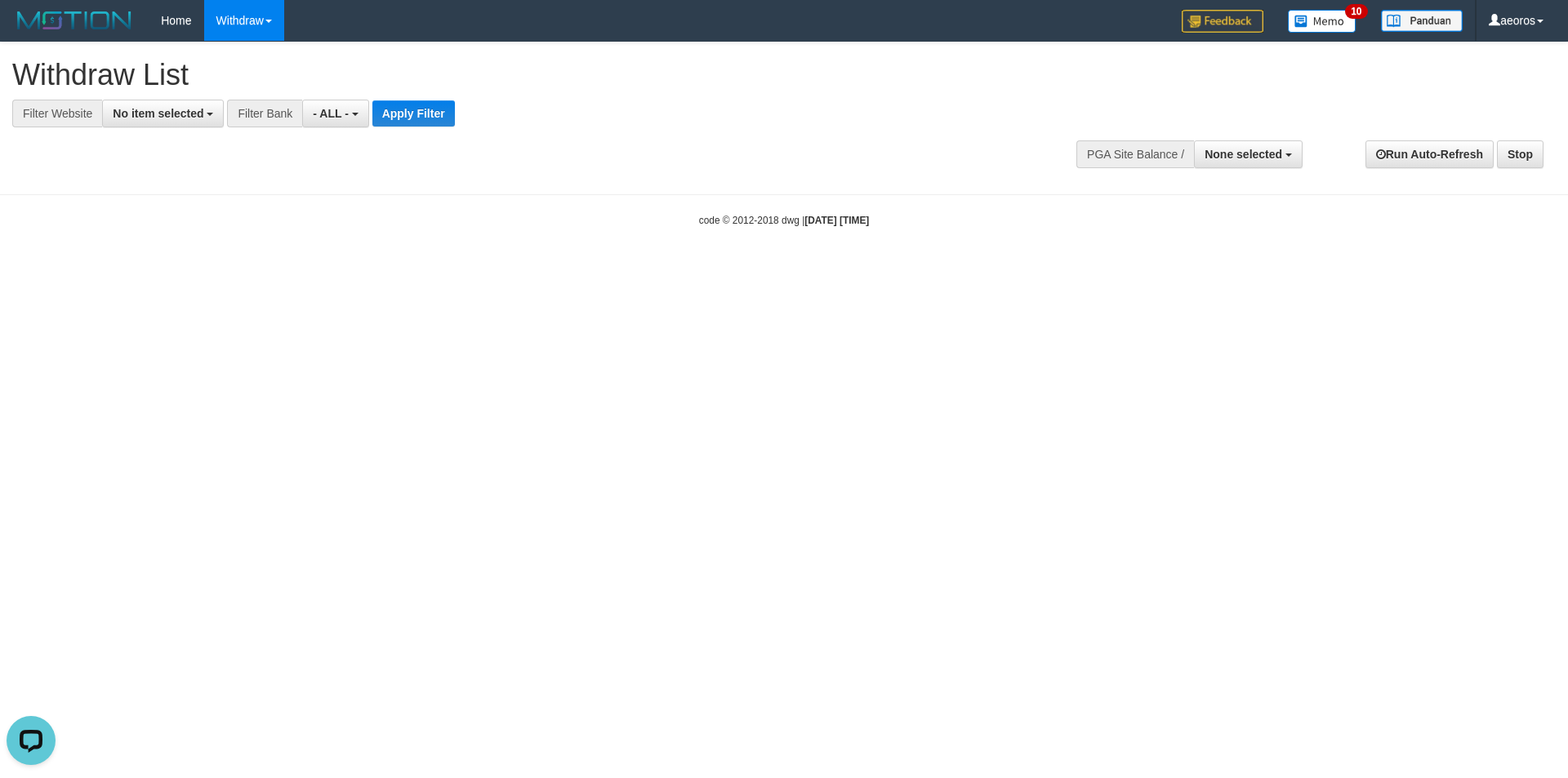 scroll, scrollTop: 0, scrollLeft: 0, axis: both 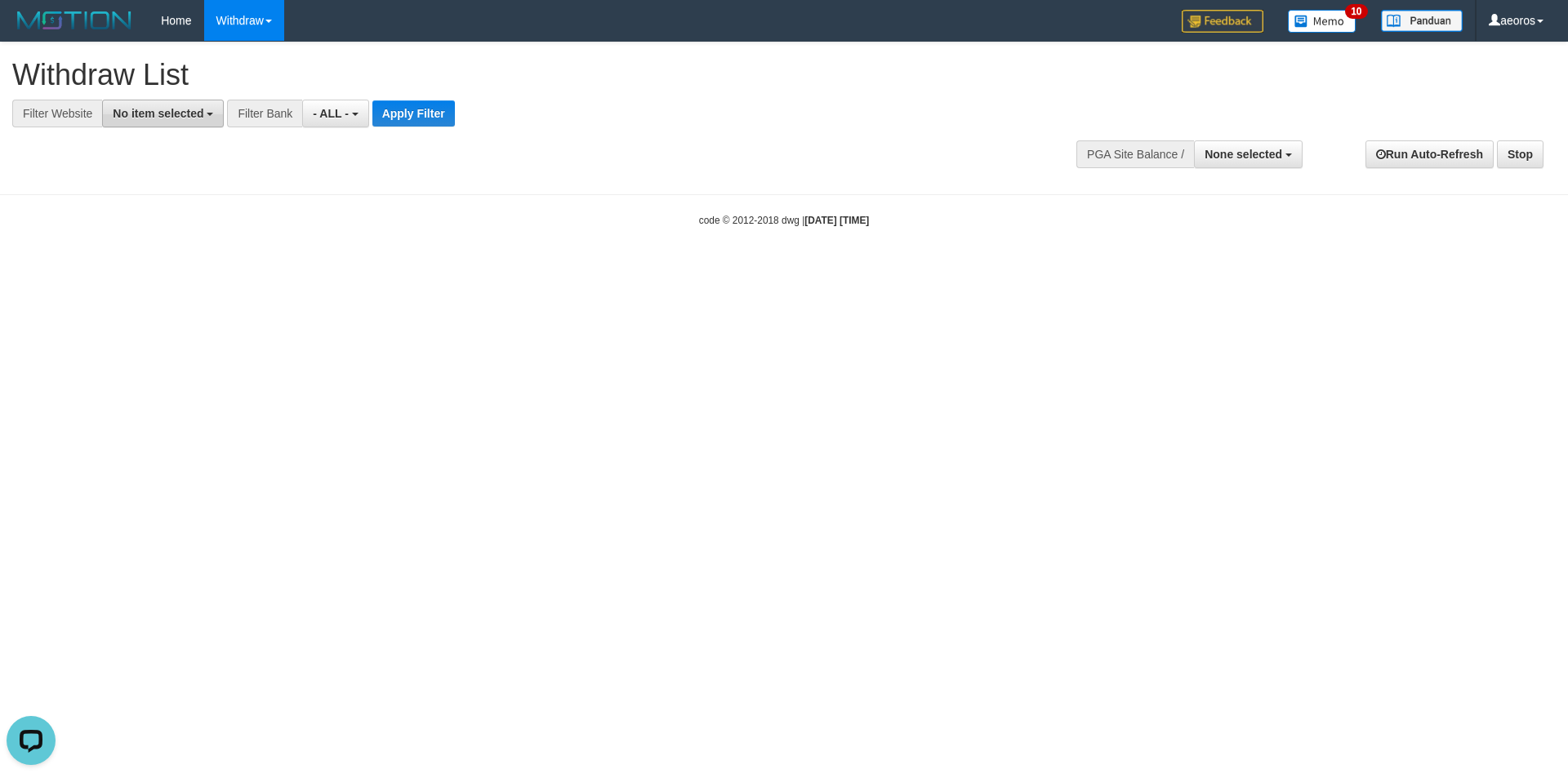 click on "No item selected" at bounding box center [163, 113] 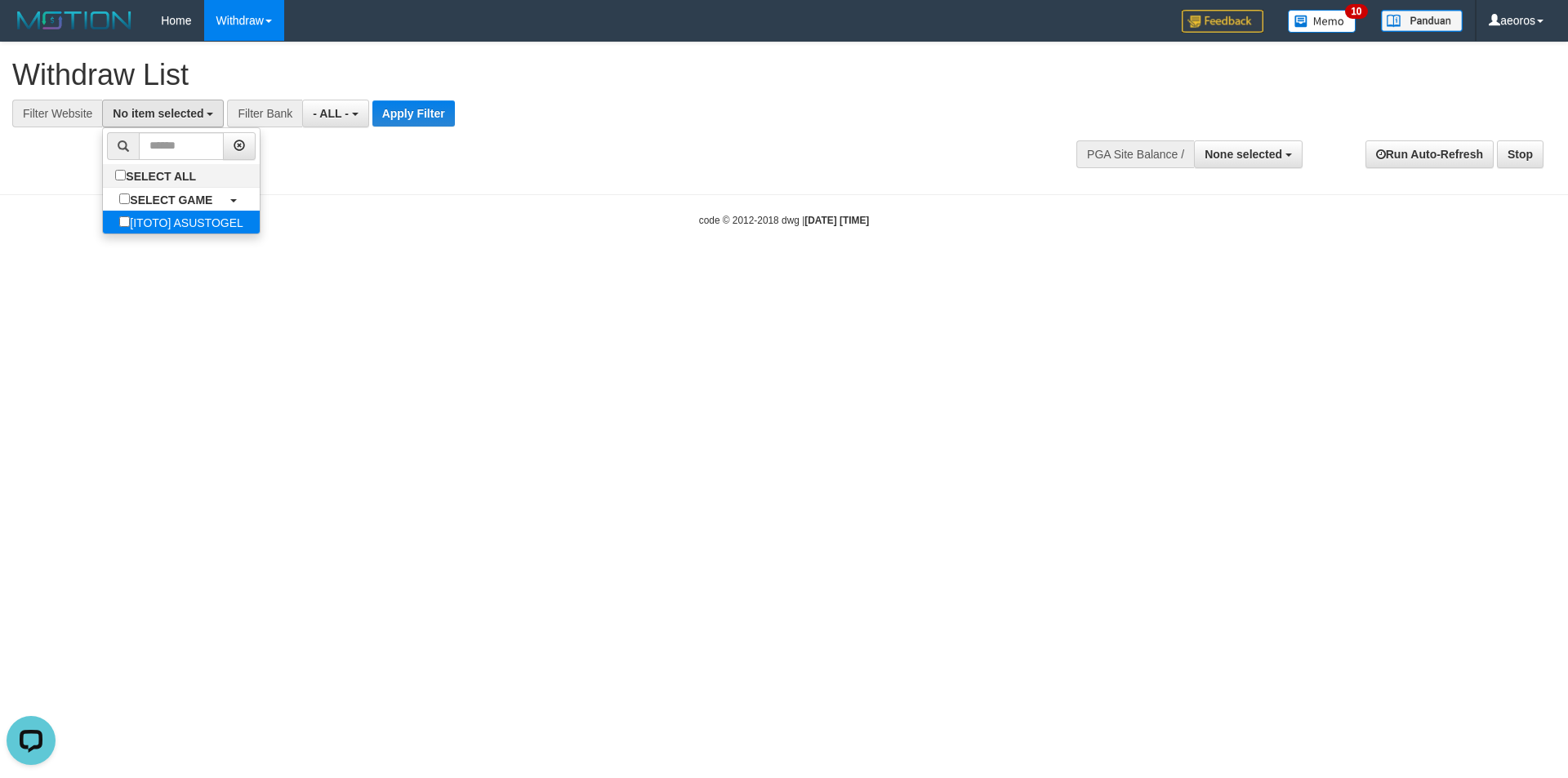 select on "***" 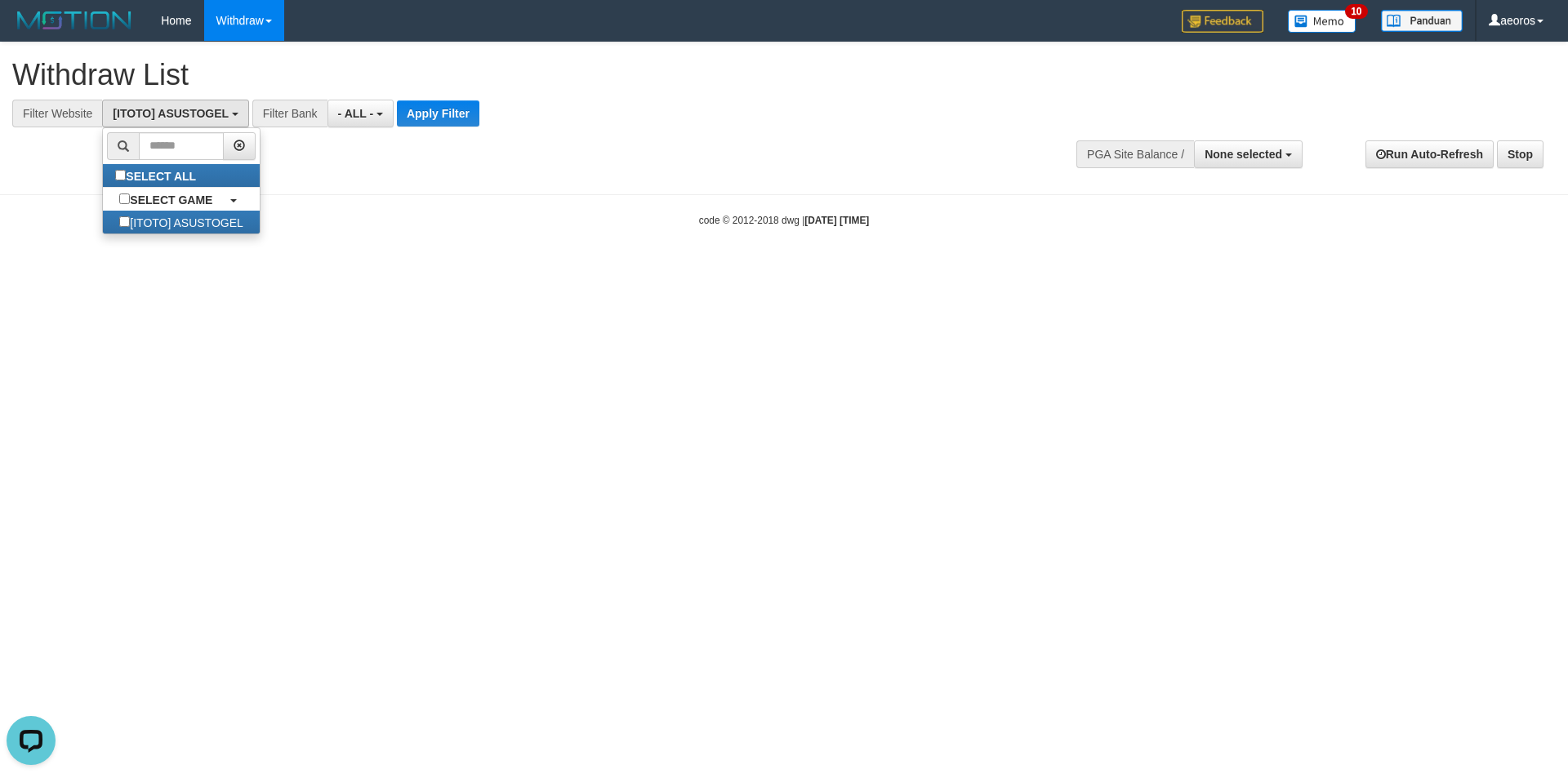 scroll, scrollTop: 15, scrollLeft: 0, axis: vertical 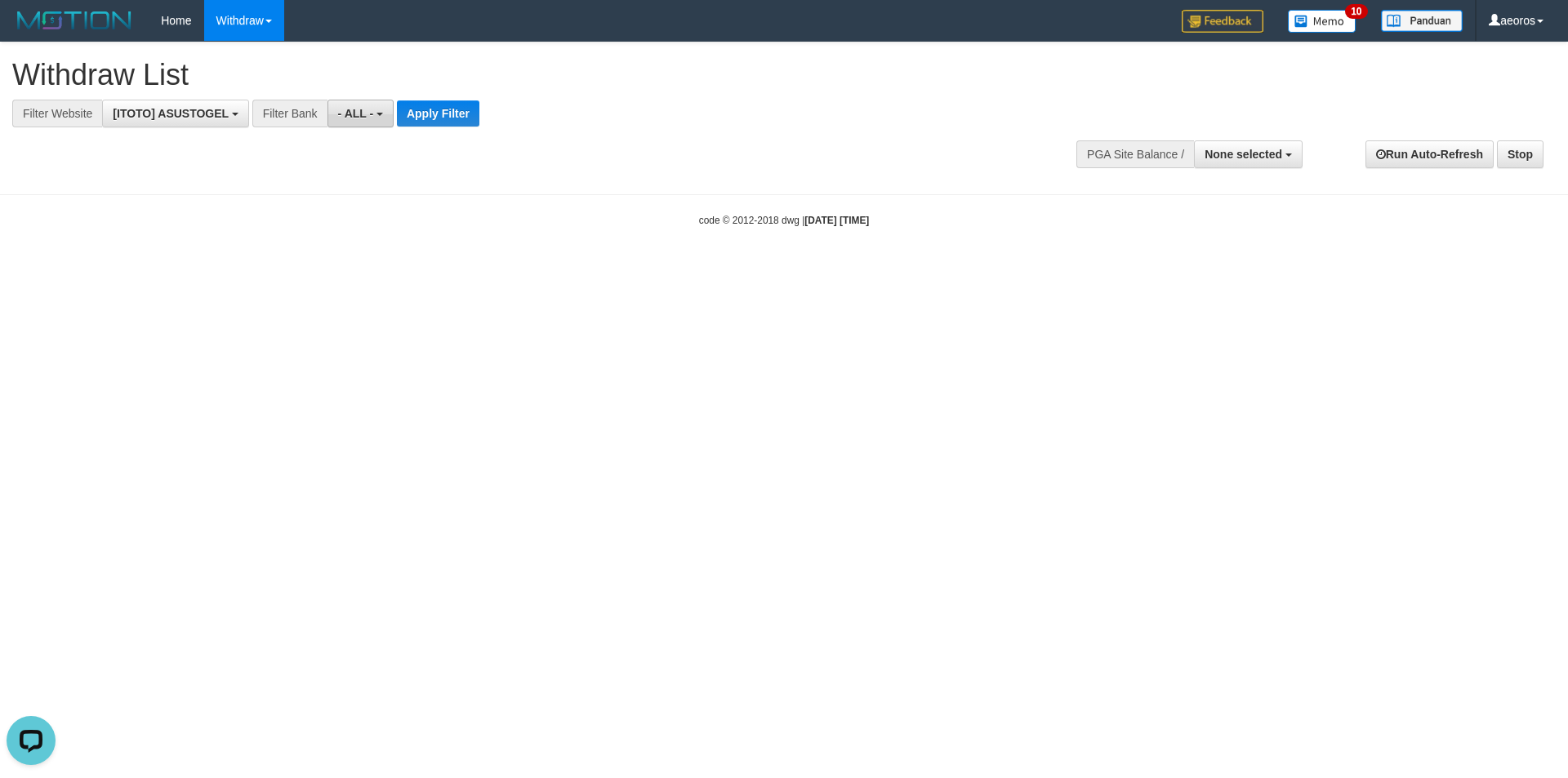 click on "- ALL -" at bounding box center [360, 113] 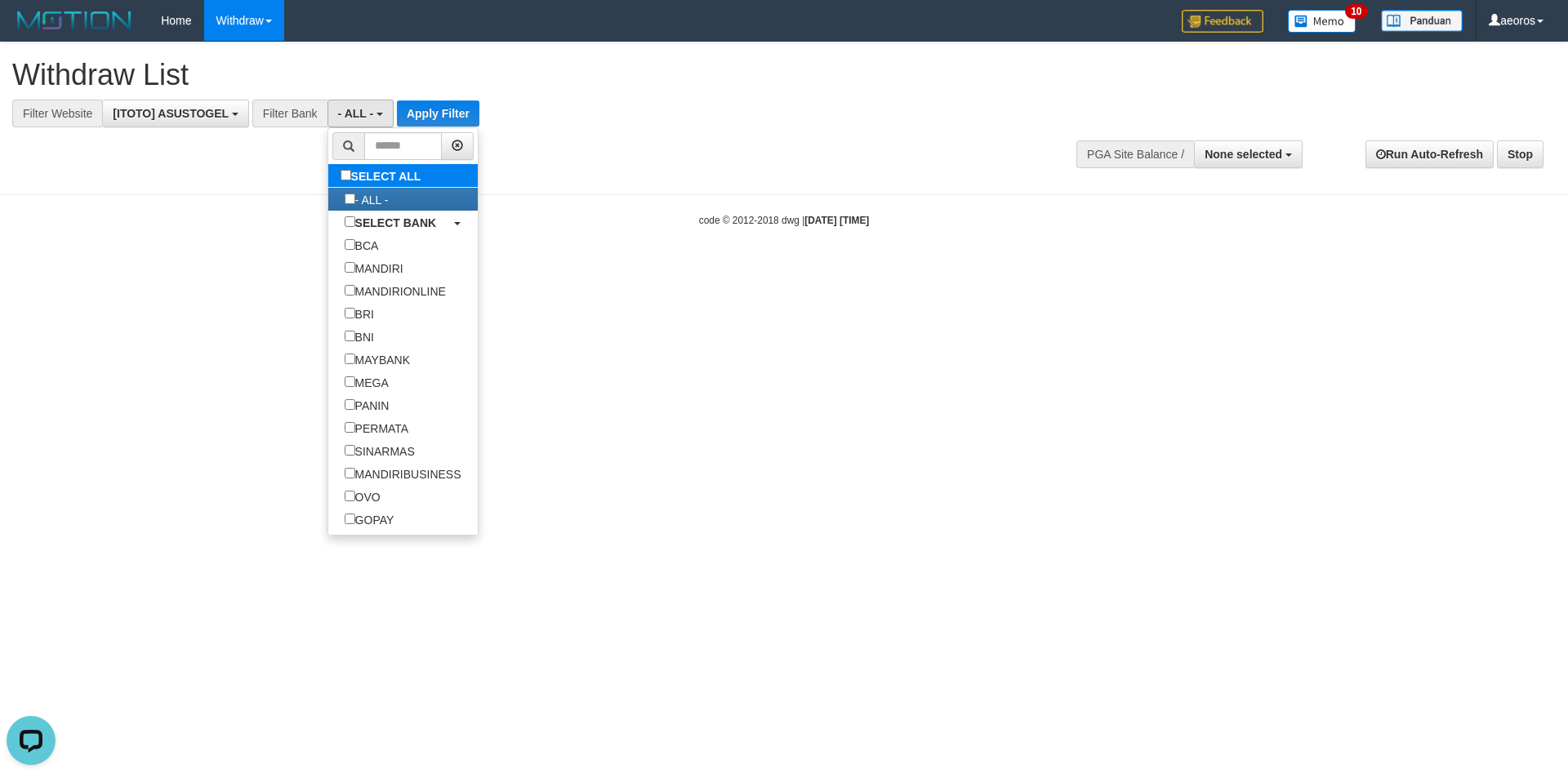 type 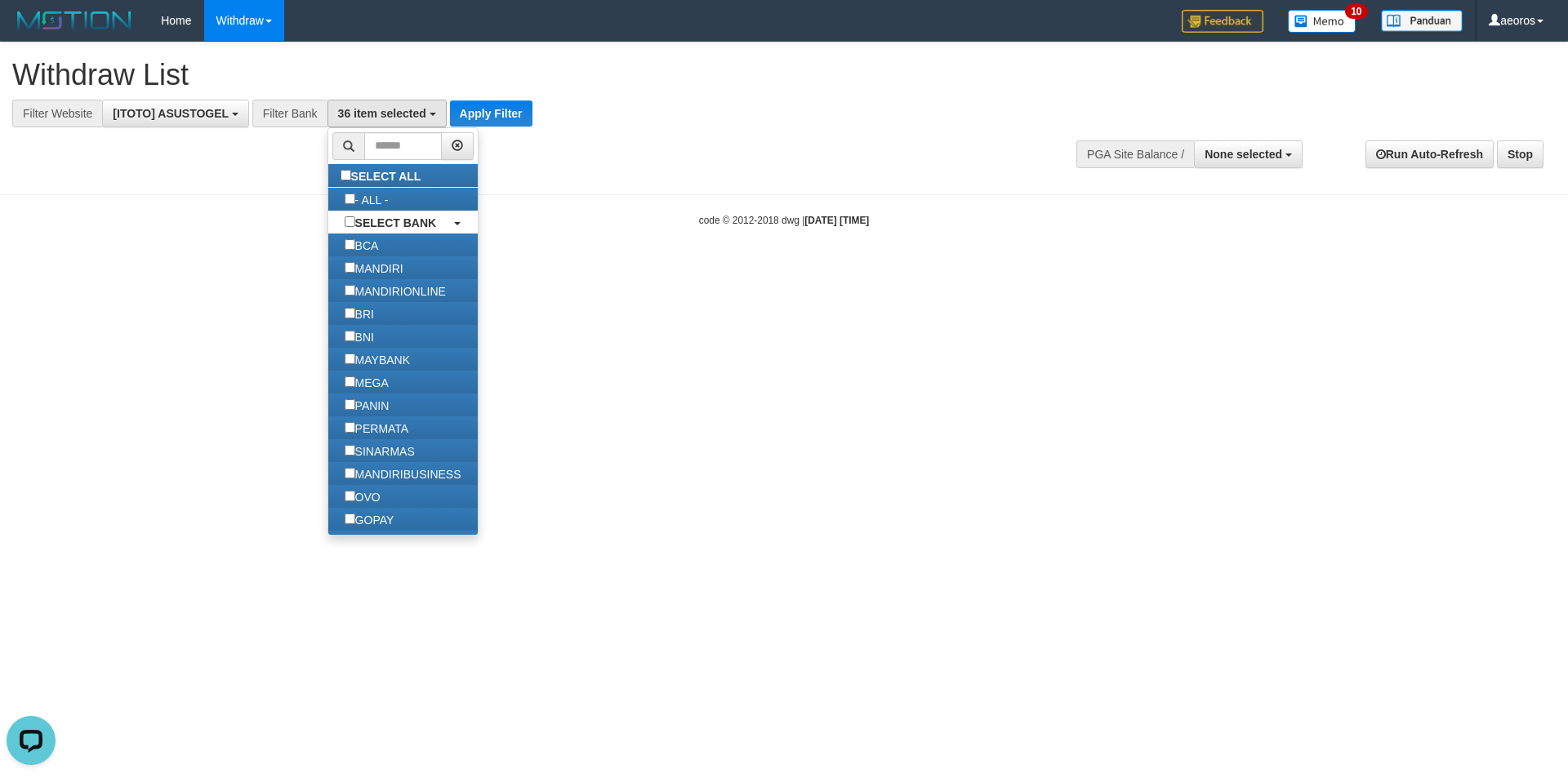 click on "Toggle navigation
Home
Withdraw
WD Fetch
WD List
WD Grab
Mutasi WD
Report
Report Link
History
PGA History
Note WD
aeoros
My Profile
Log Out
10
Withdraw List" at bounding box center [784, 134] 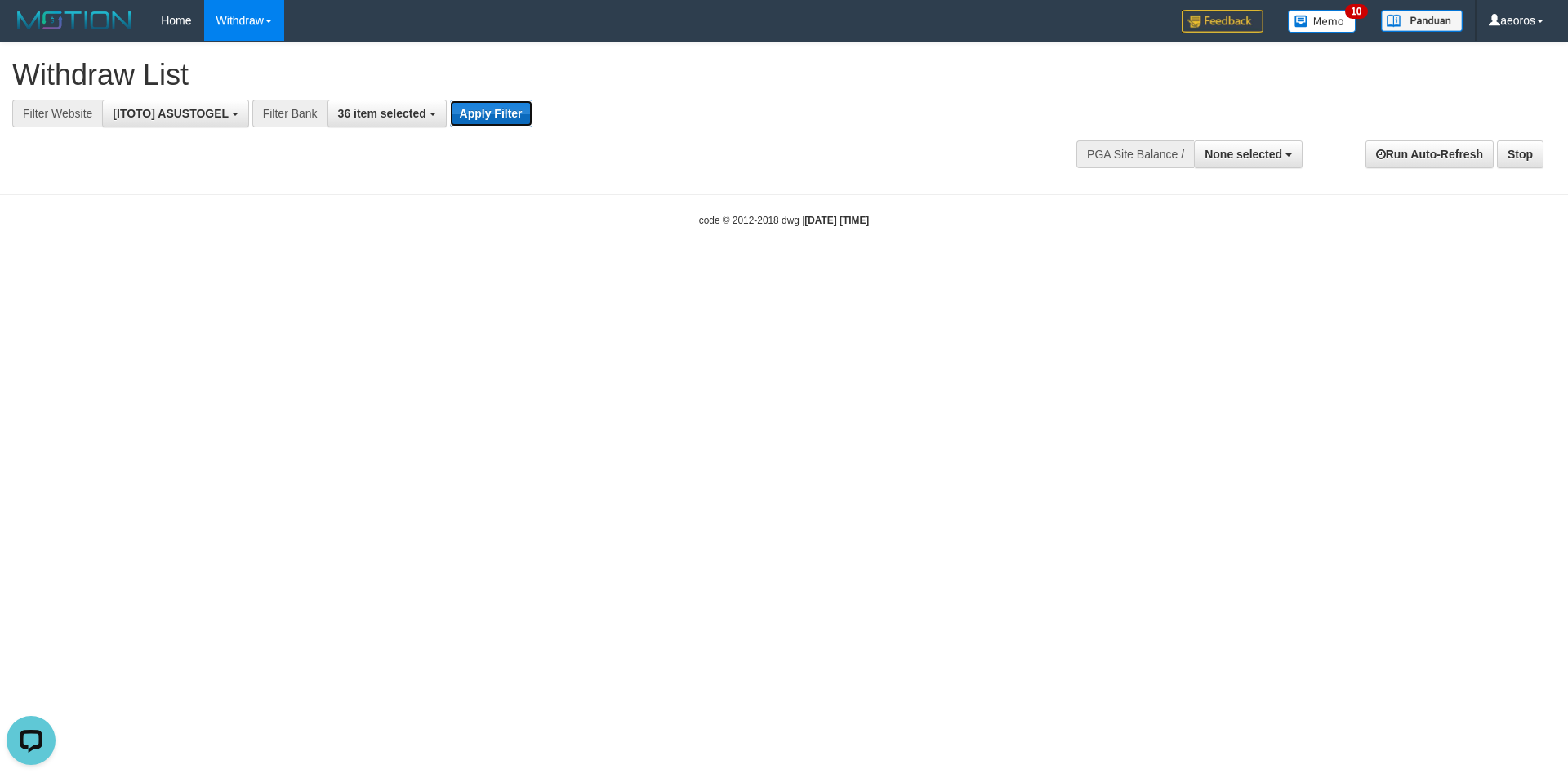 click on "Apply Filter" at bounding box center [491, 113] 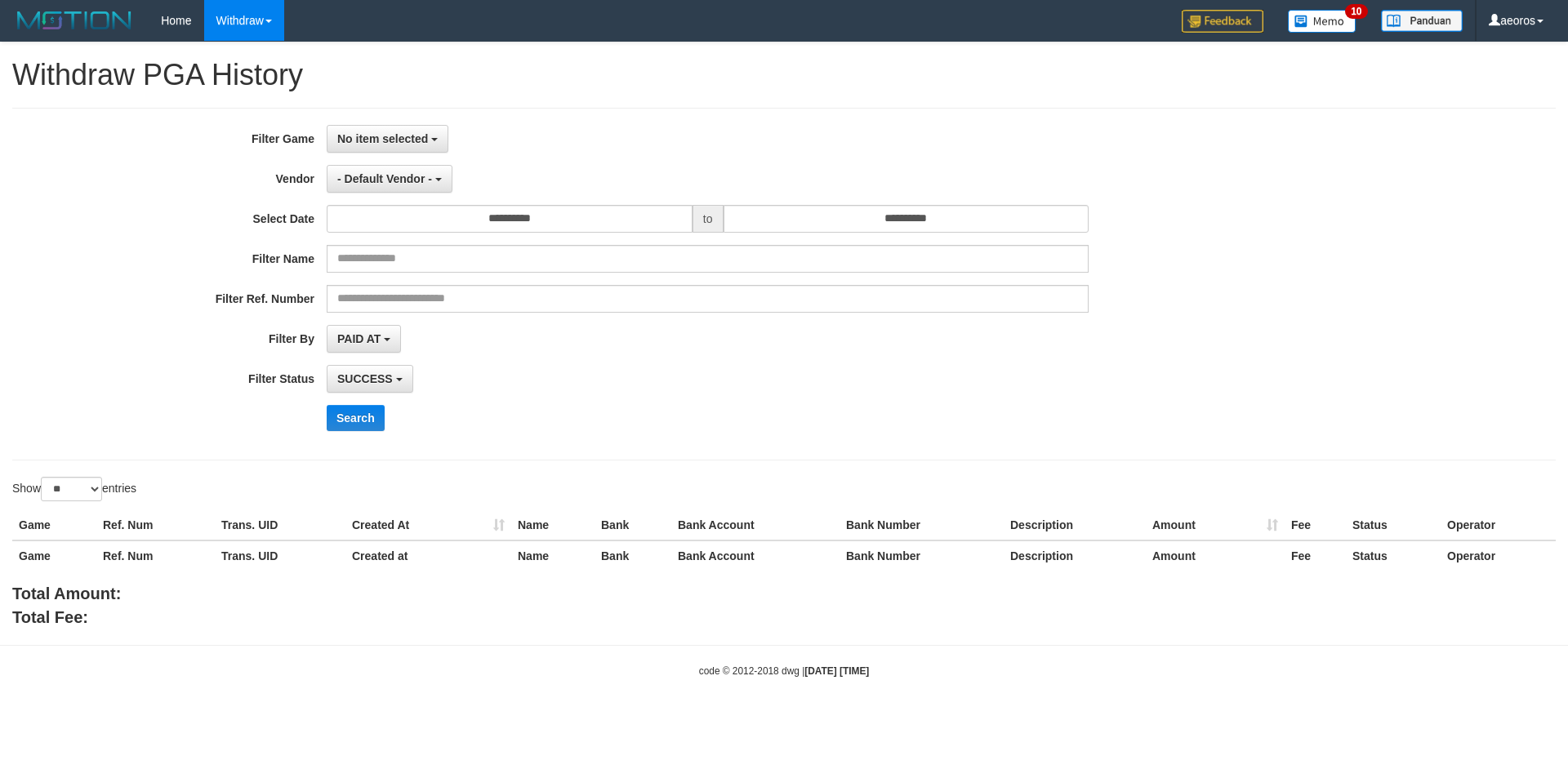 select 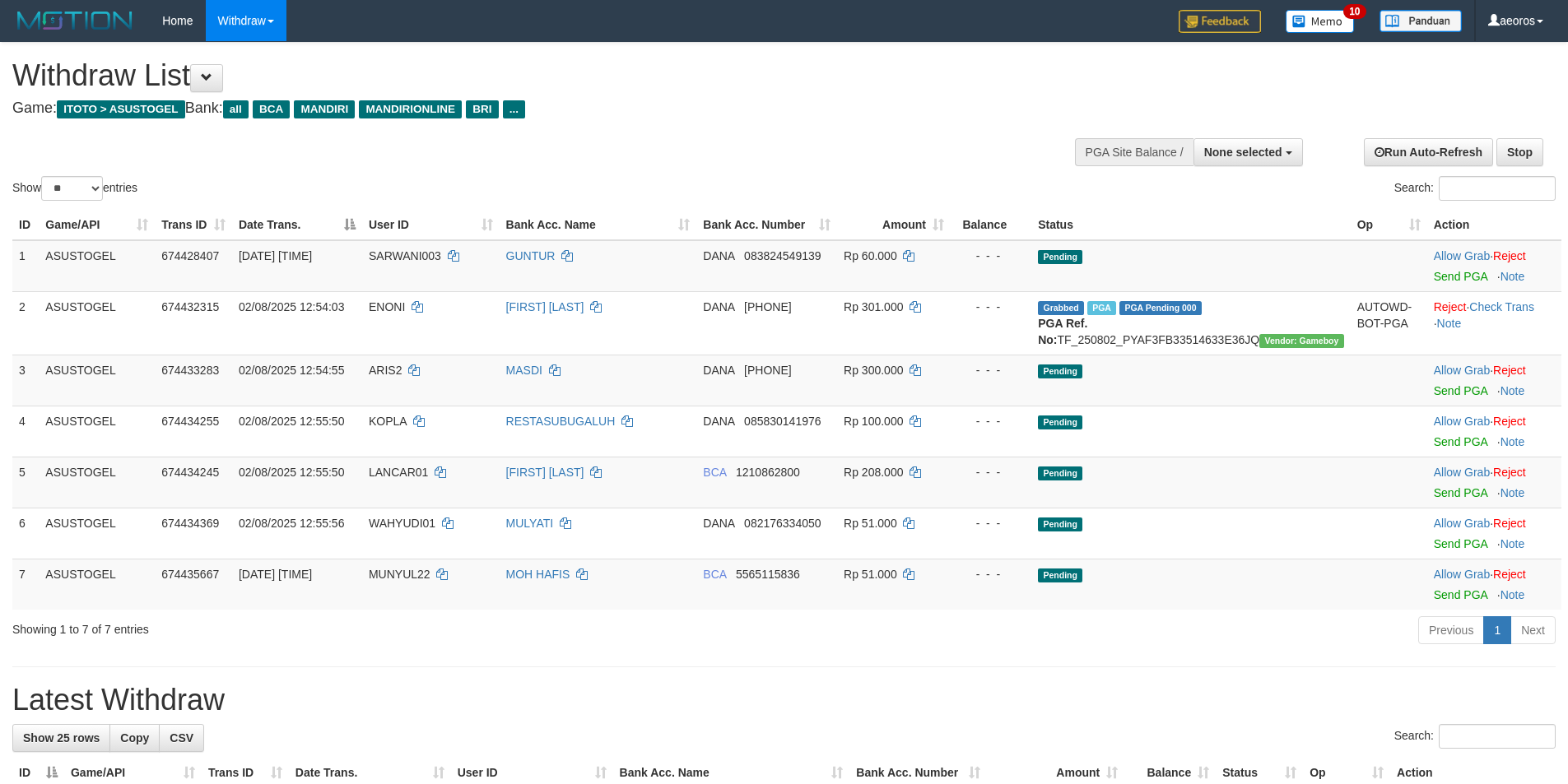 select 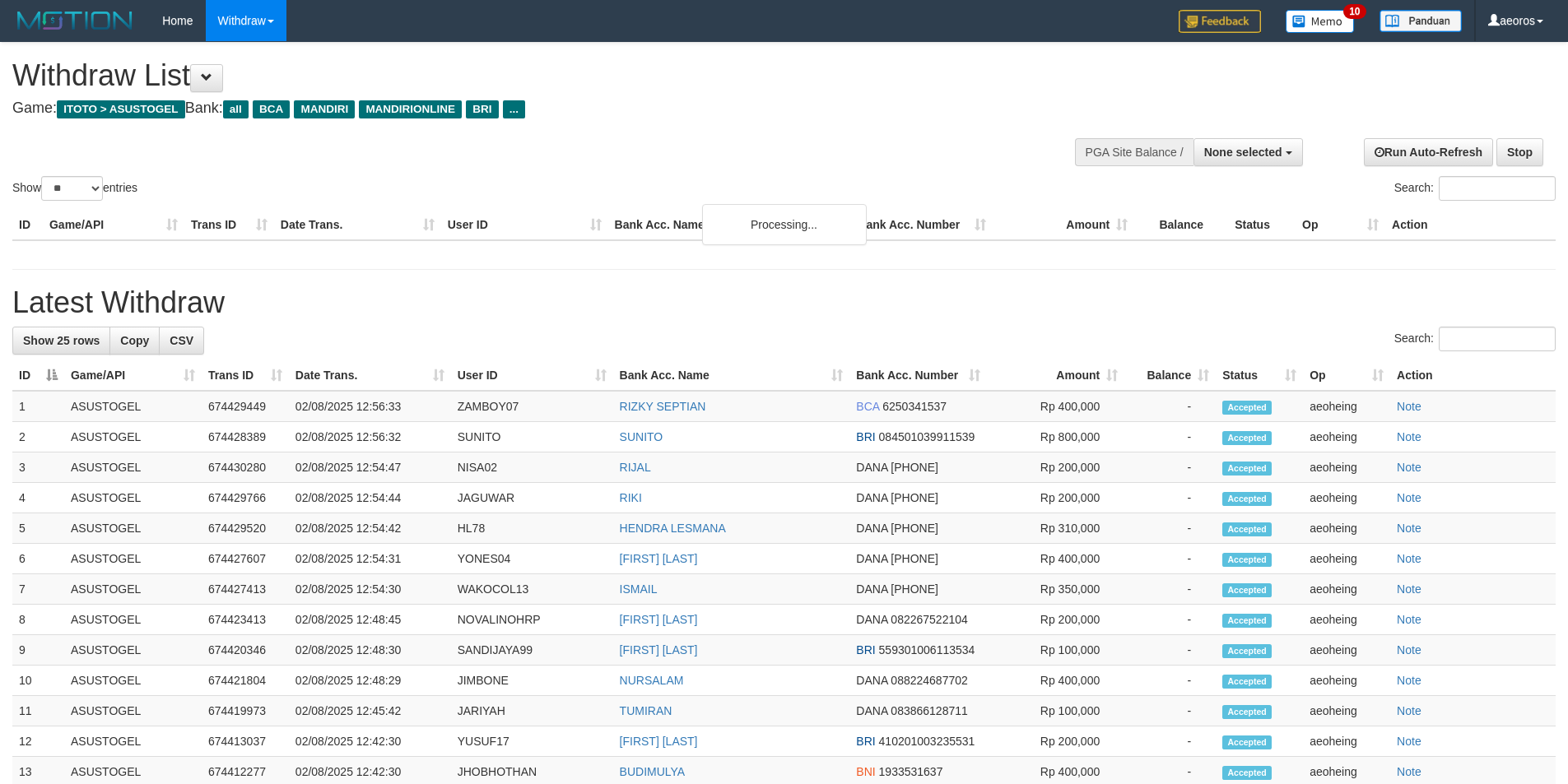 select 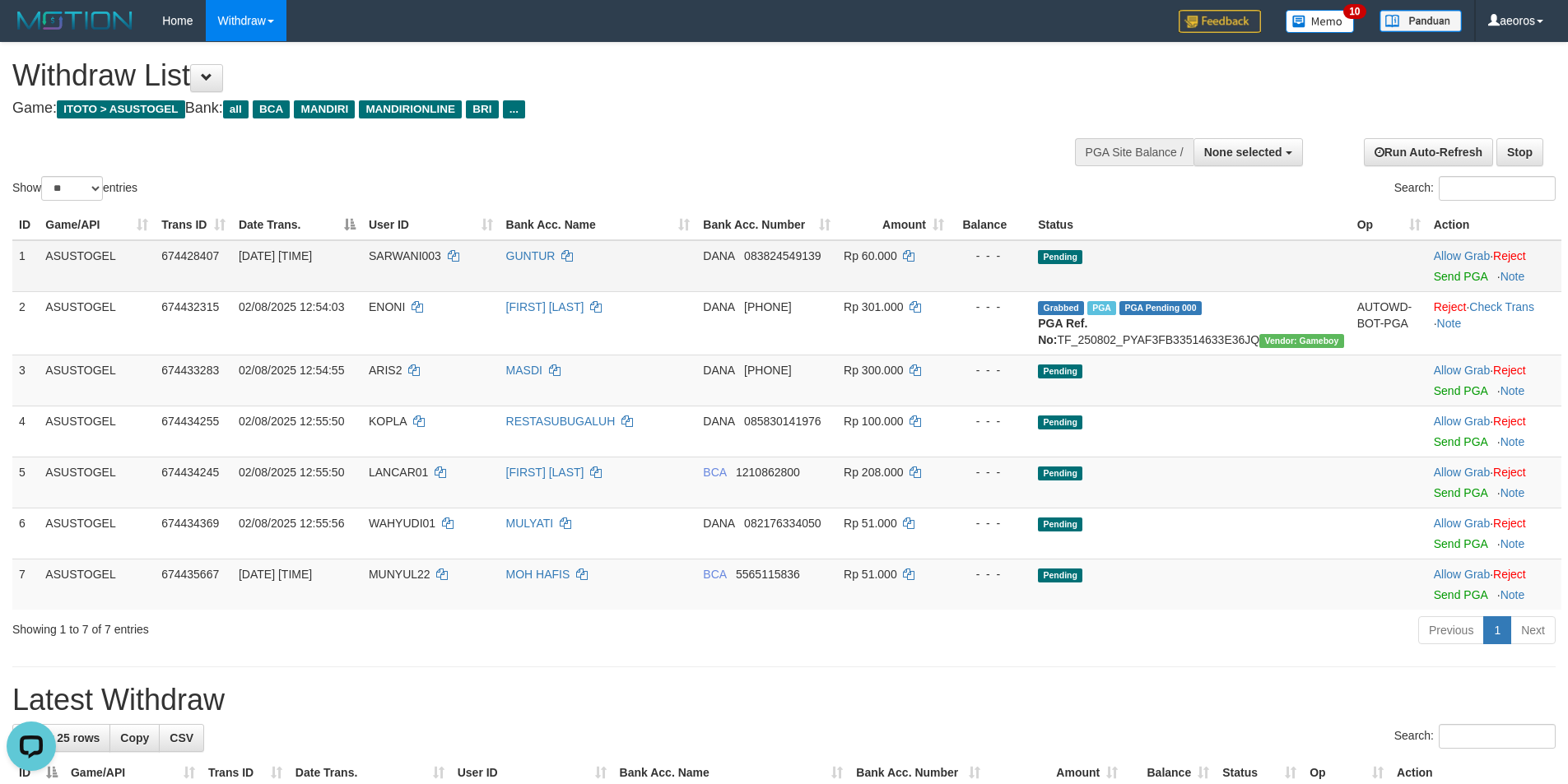 scroll, scrollTop: 0, scrollLeft: 0, axis: both 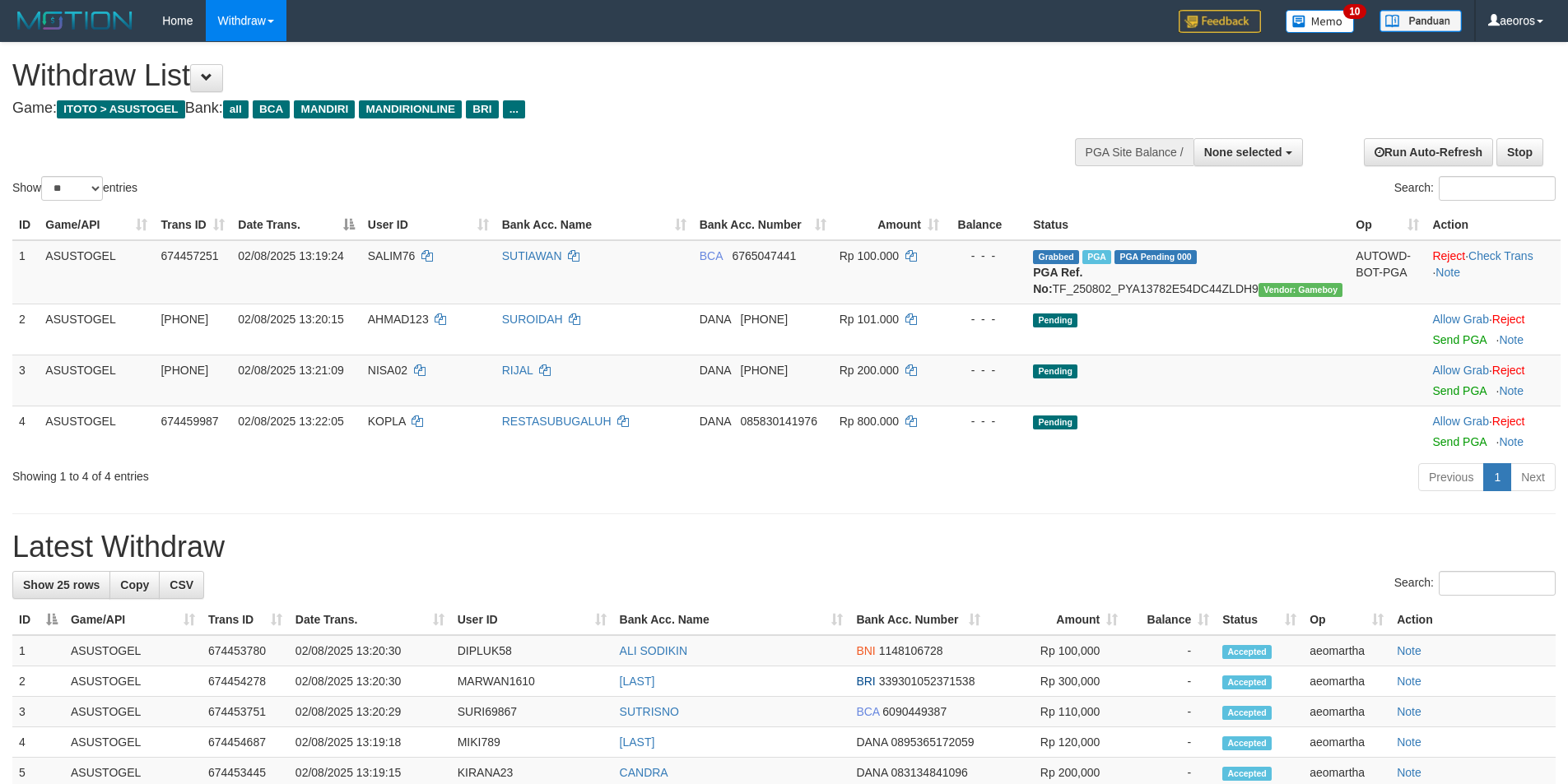 select 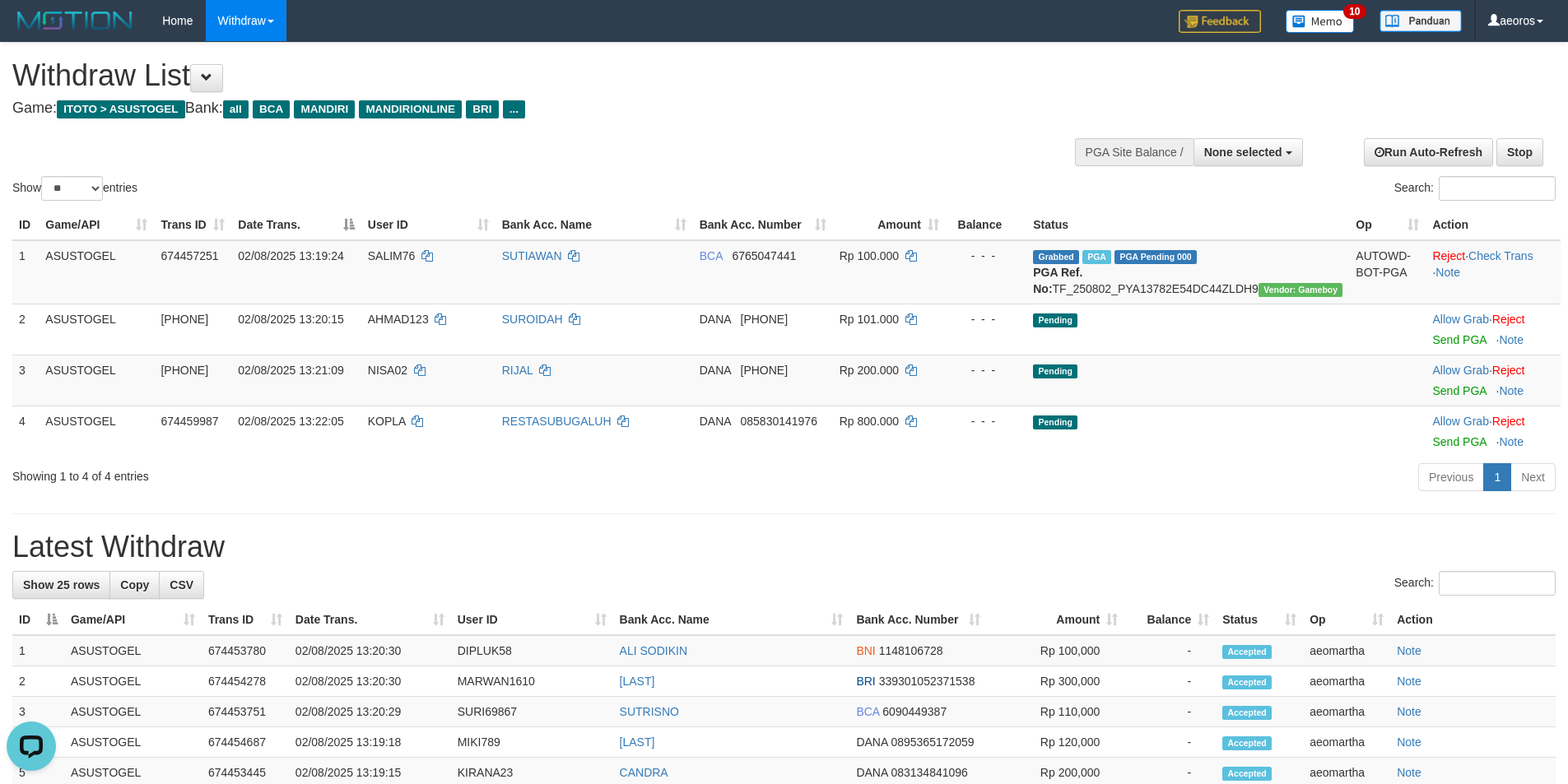 scroll, scrollTop: 0, scrollLeft: 0, axis: both 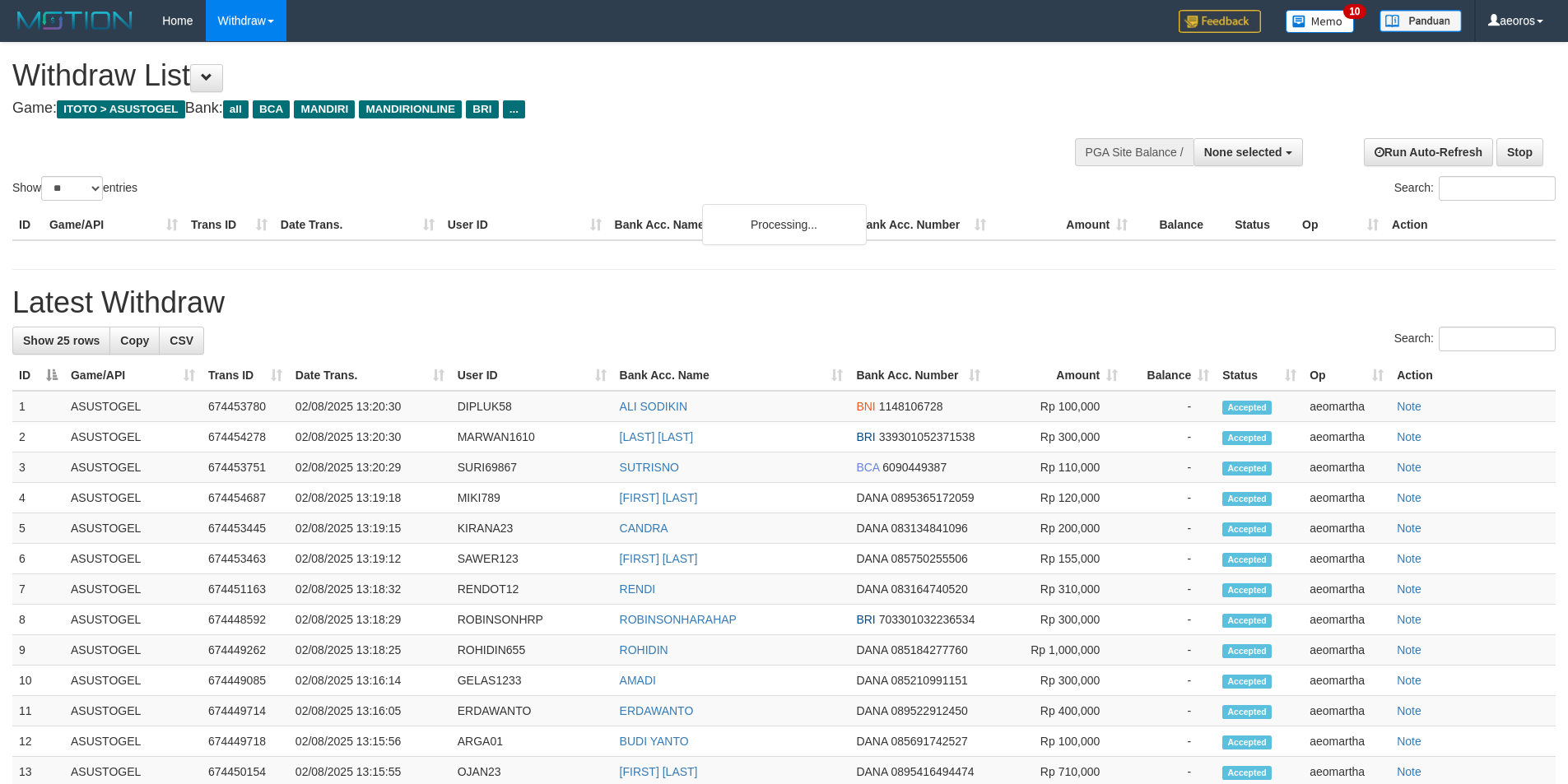 select 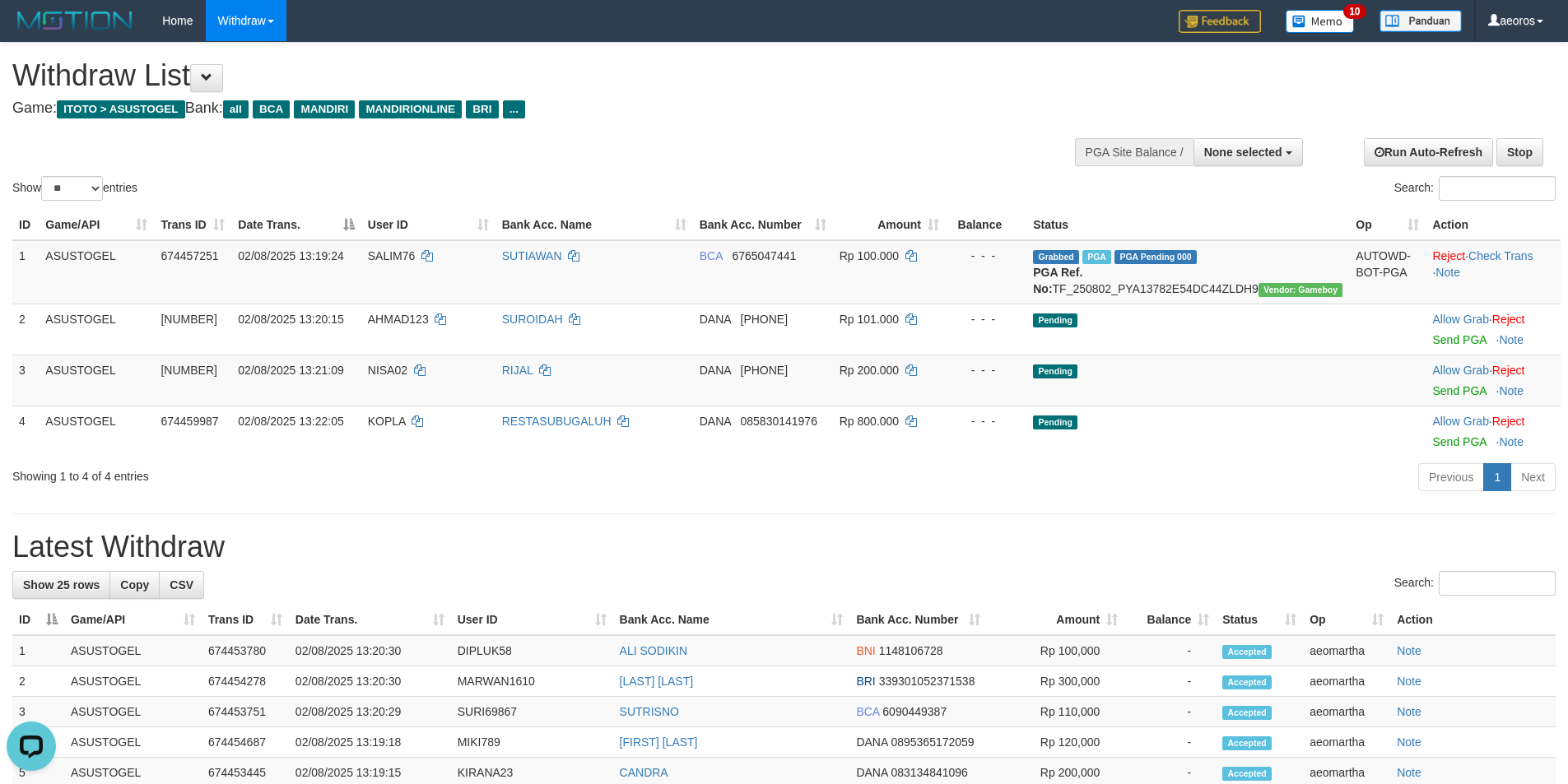 scroll, scrollTop: 0, scrollLeft: 0, axis: both 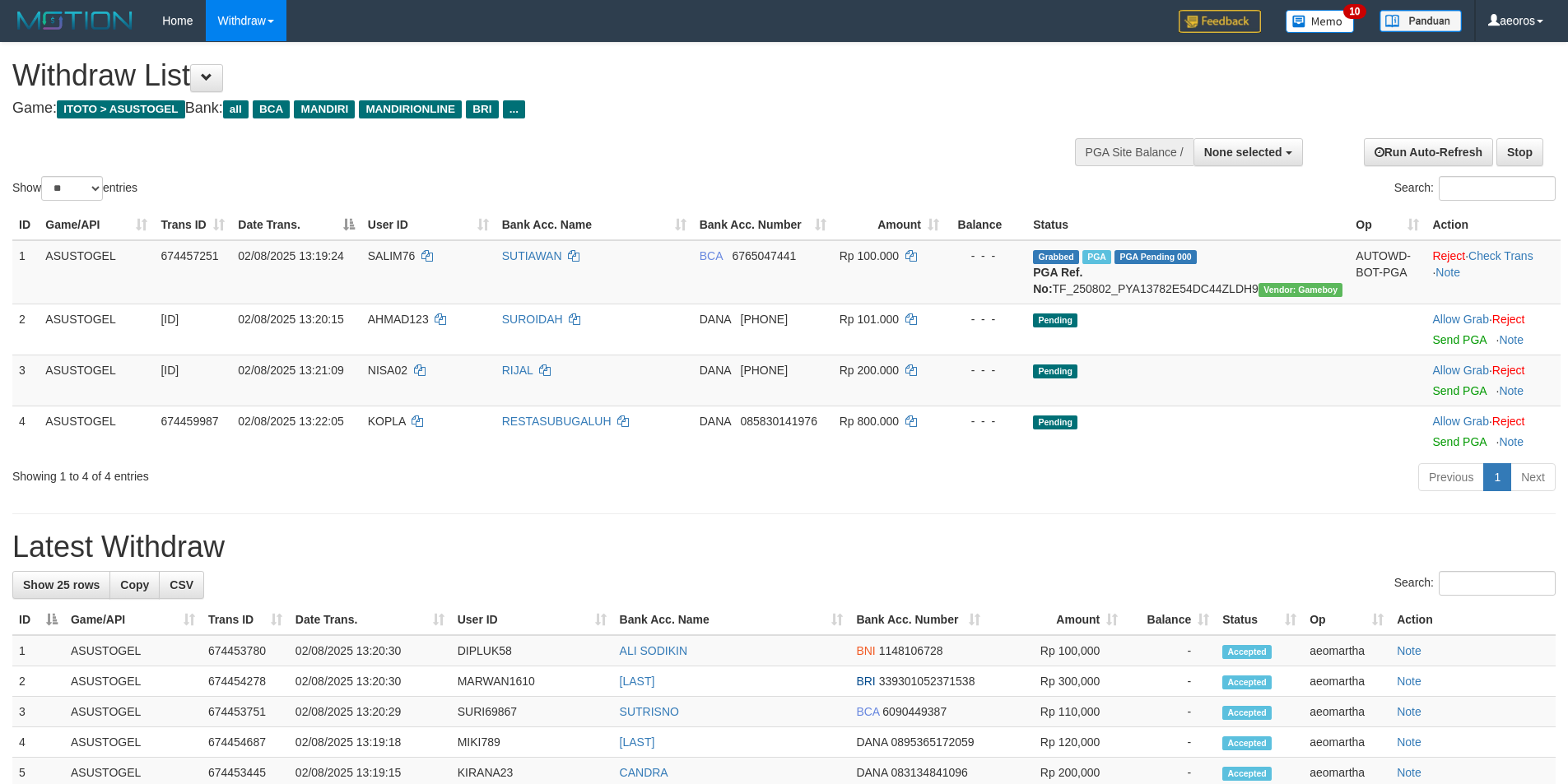 select 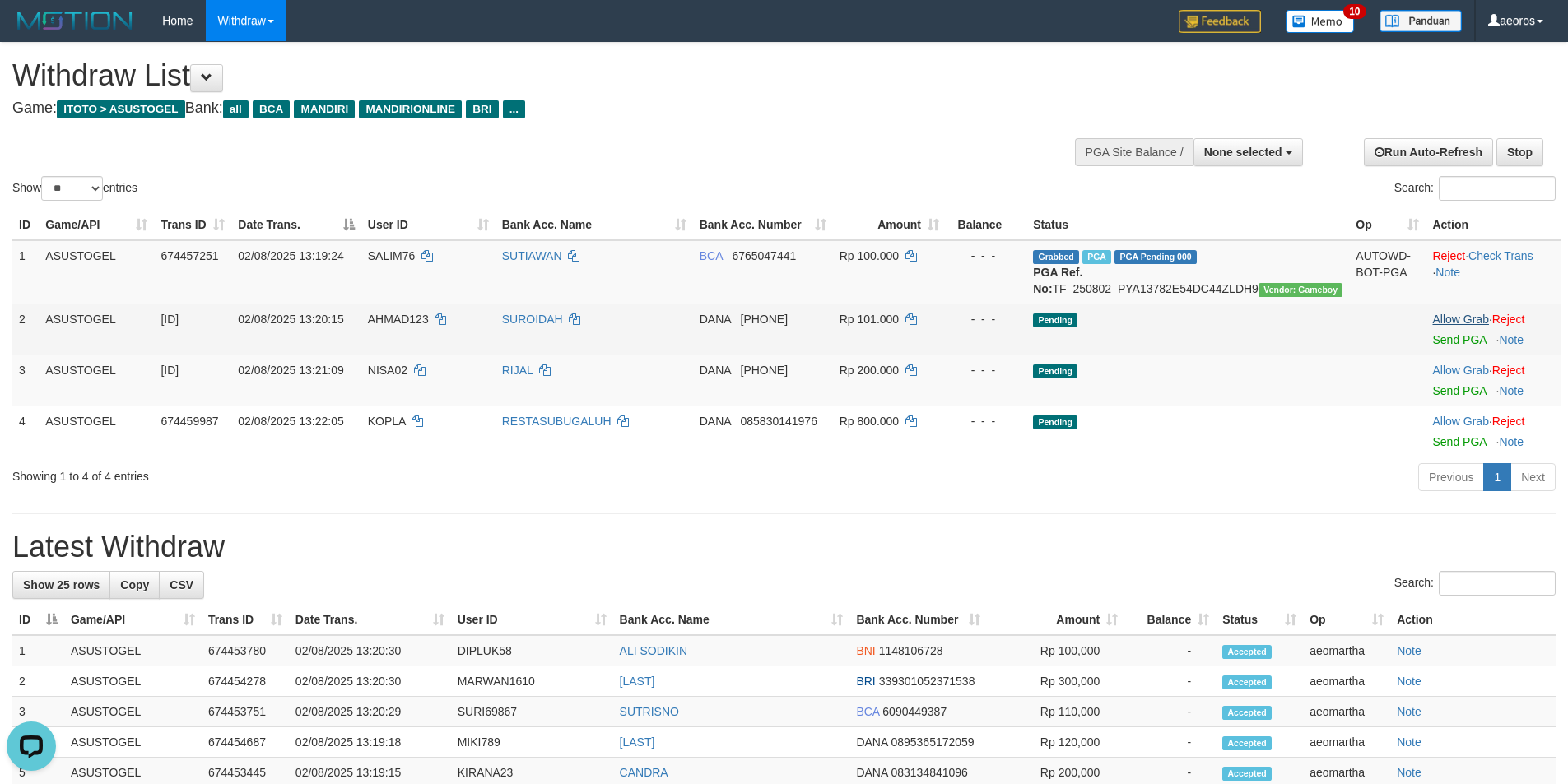 scroll, scrollTop: 0, scrollLeft: 0, axis: both 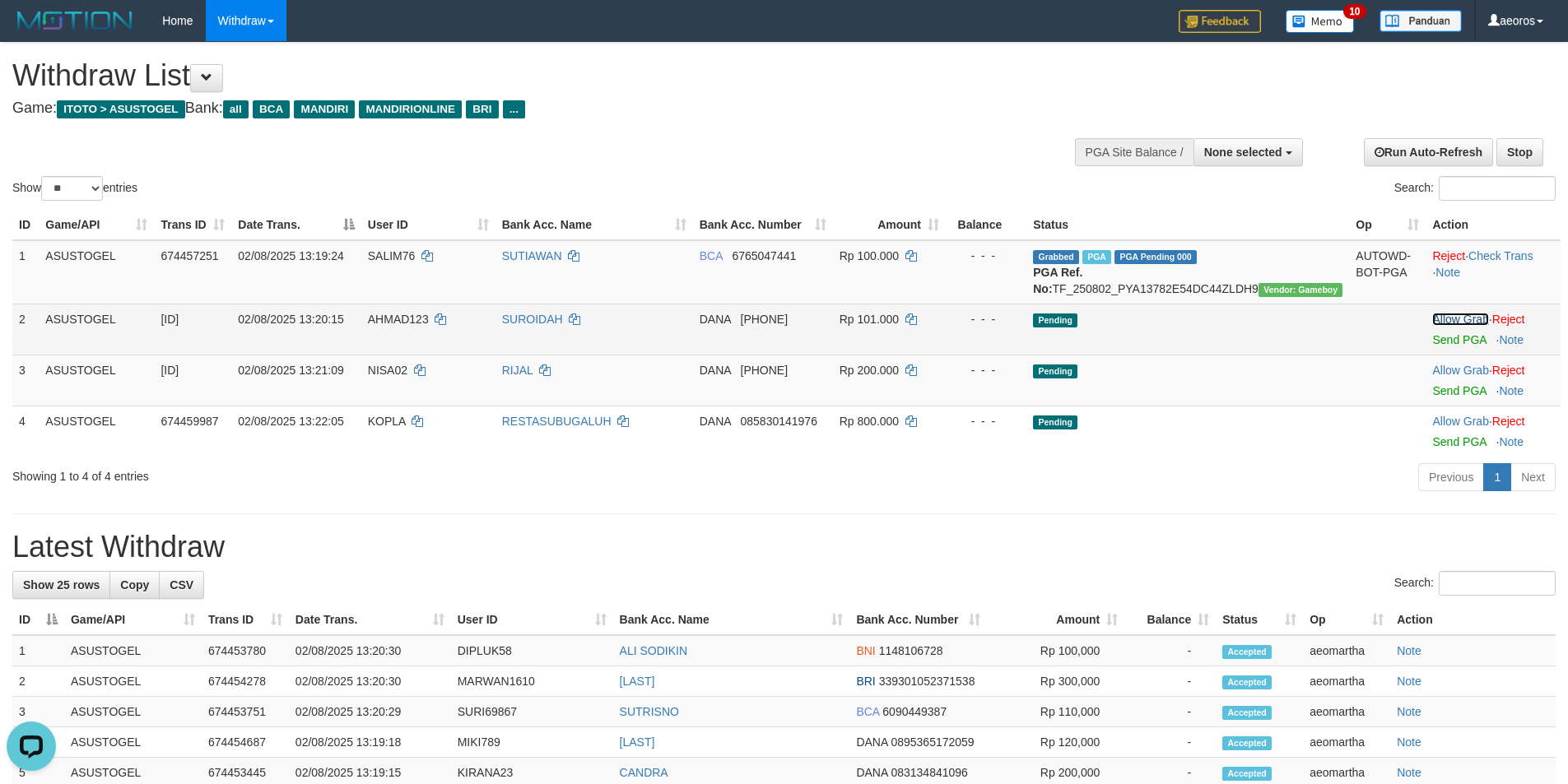 click on "Allow Grab" at bounding box center [1460, 319] 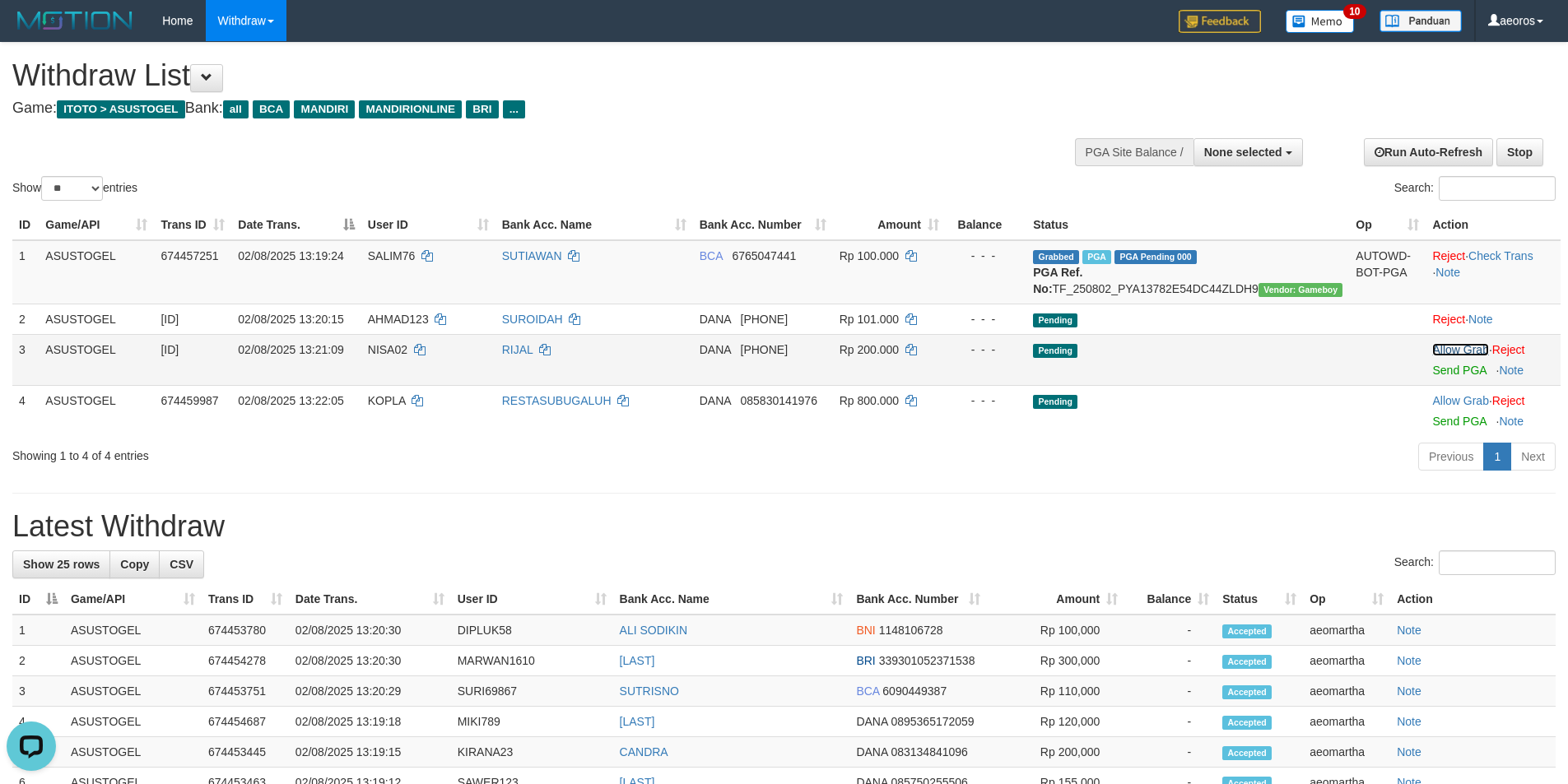 click on "Allow Grab" at bounding box center (1460, 350) 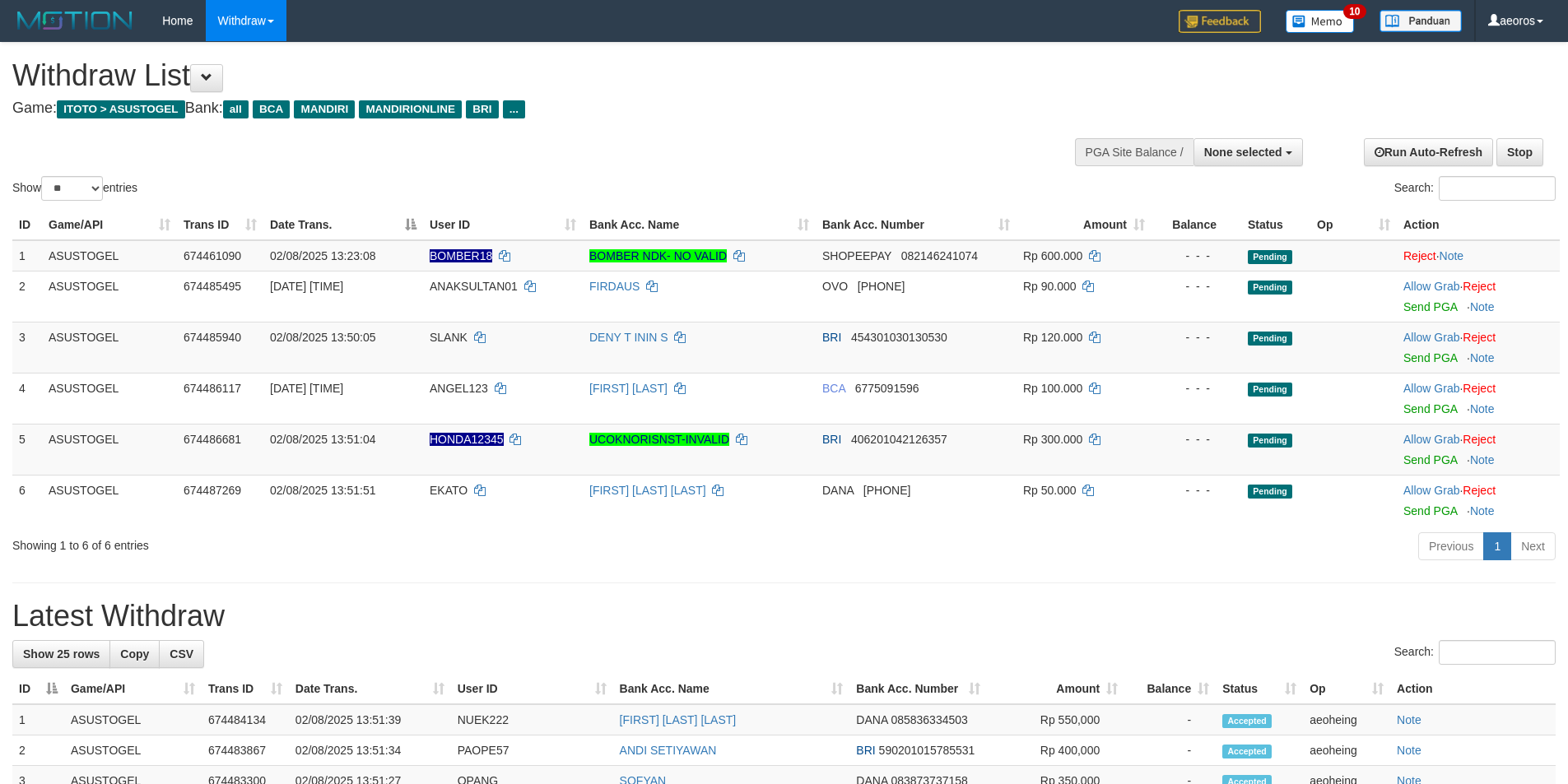 select 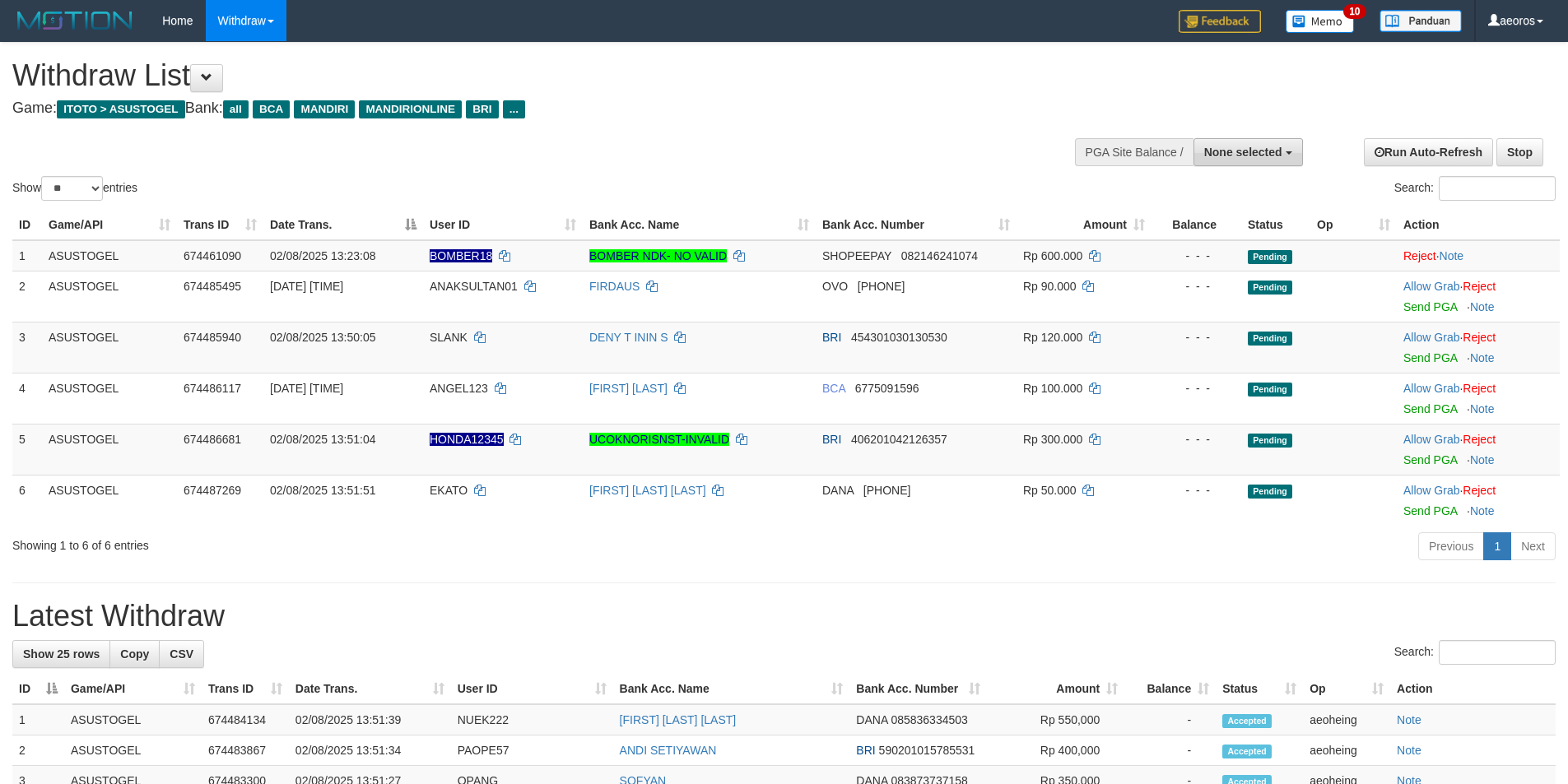 click on "None selected" at bounding box center [1248, 152] 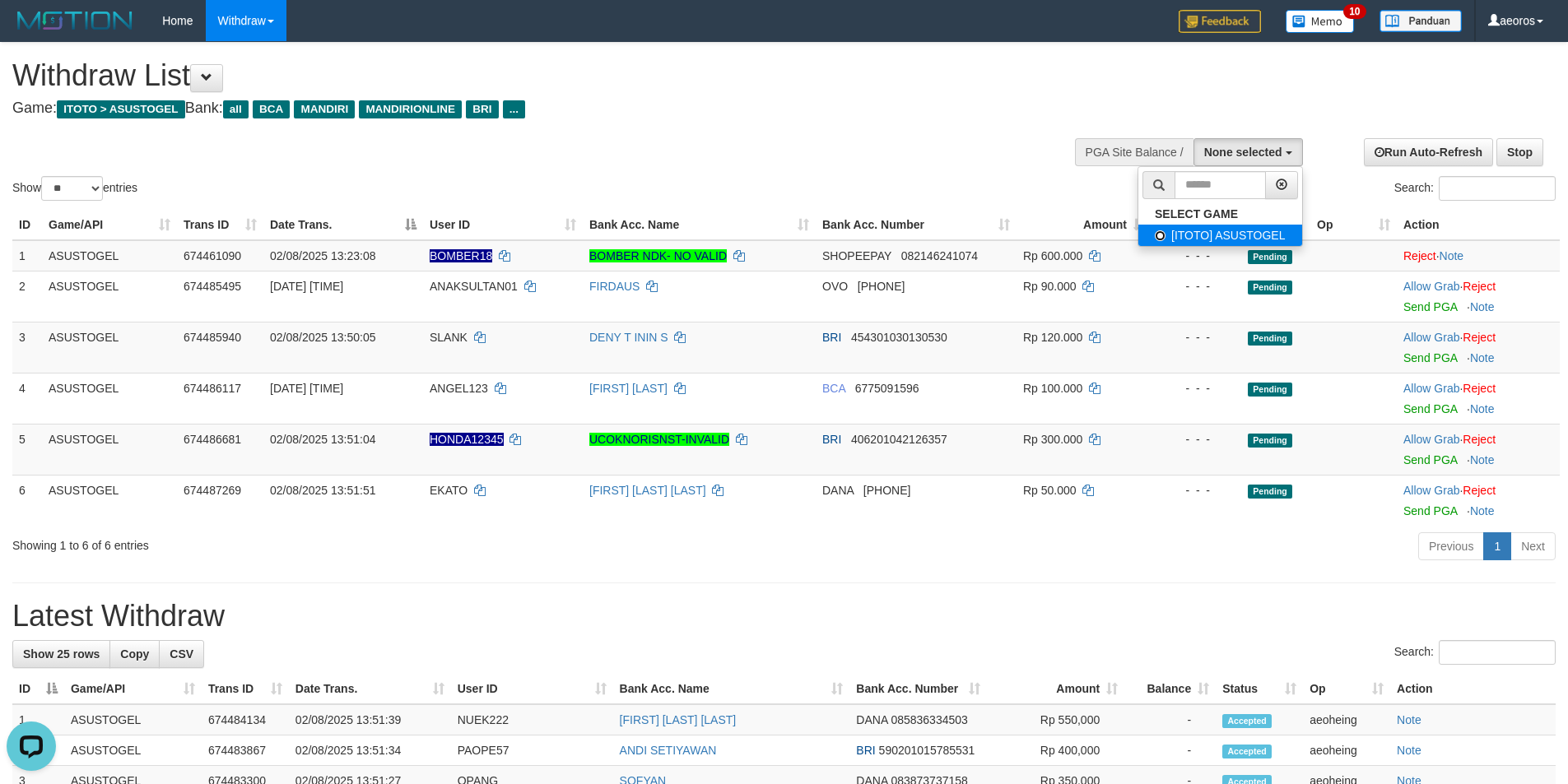 scroll, scrollTop: 0, scrollLeft: 0, axis: both 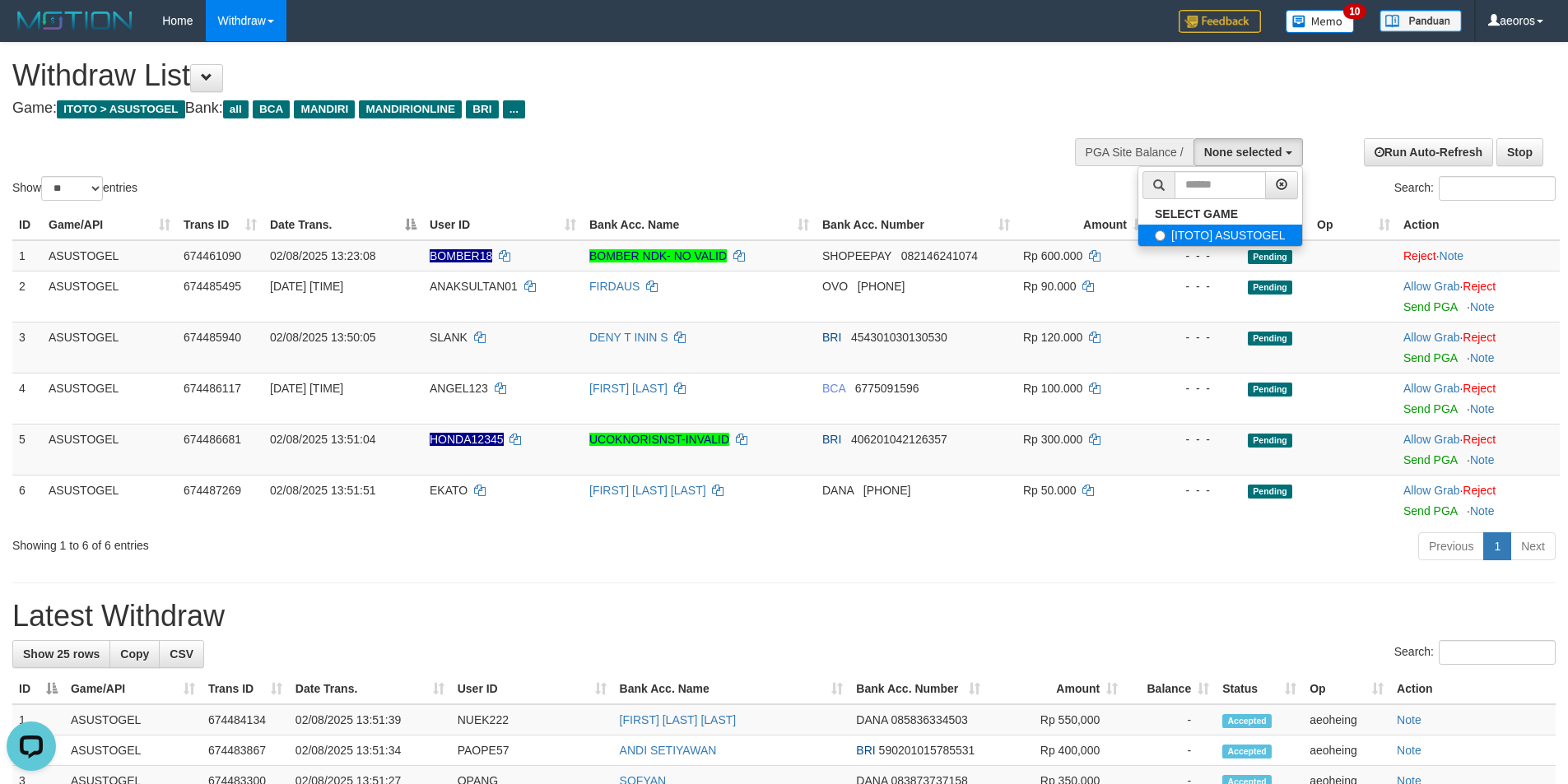 select on "***" 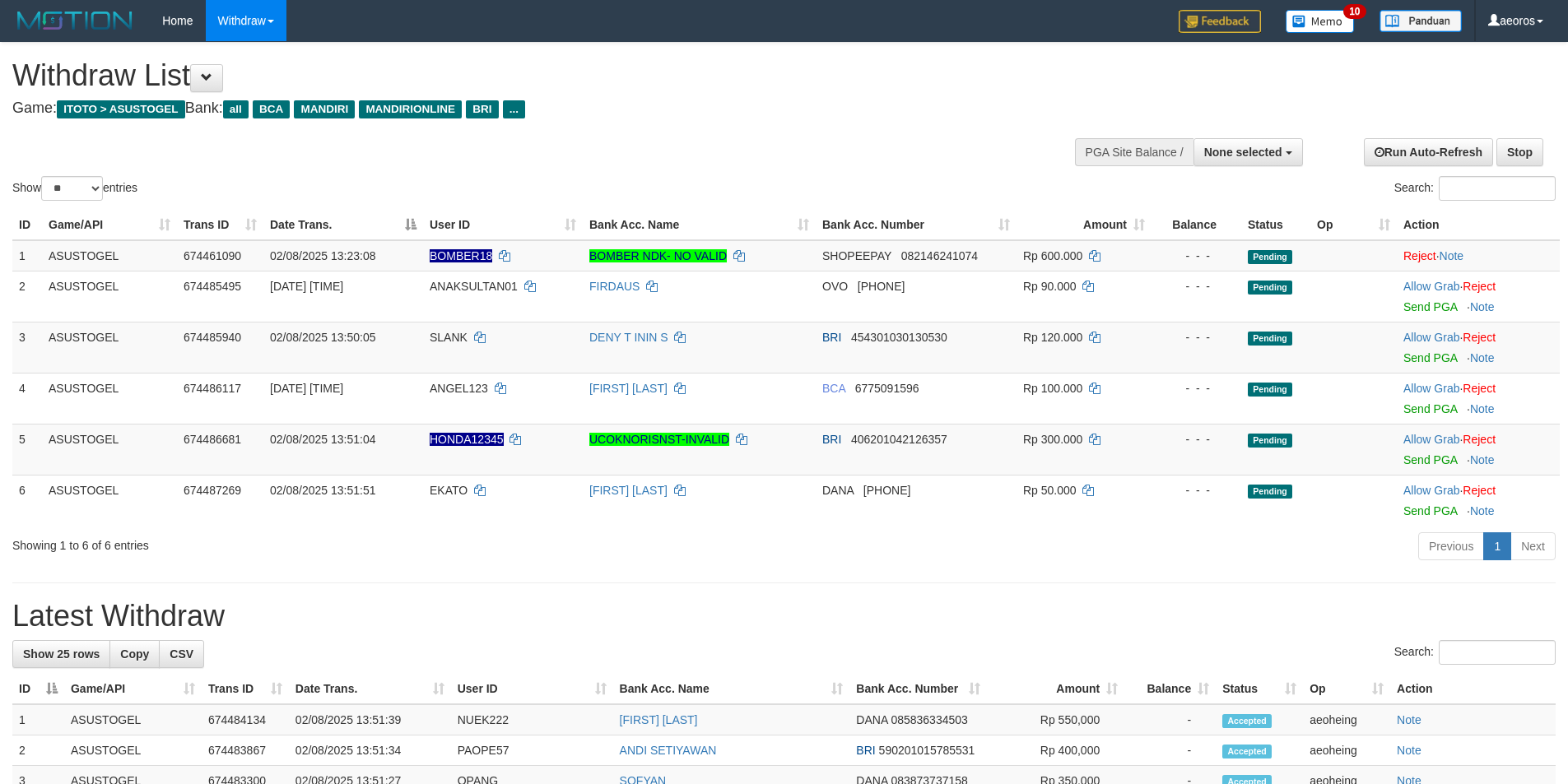 select 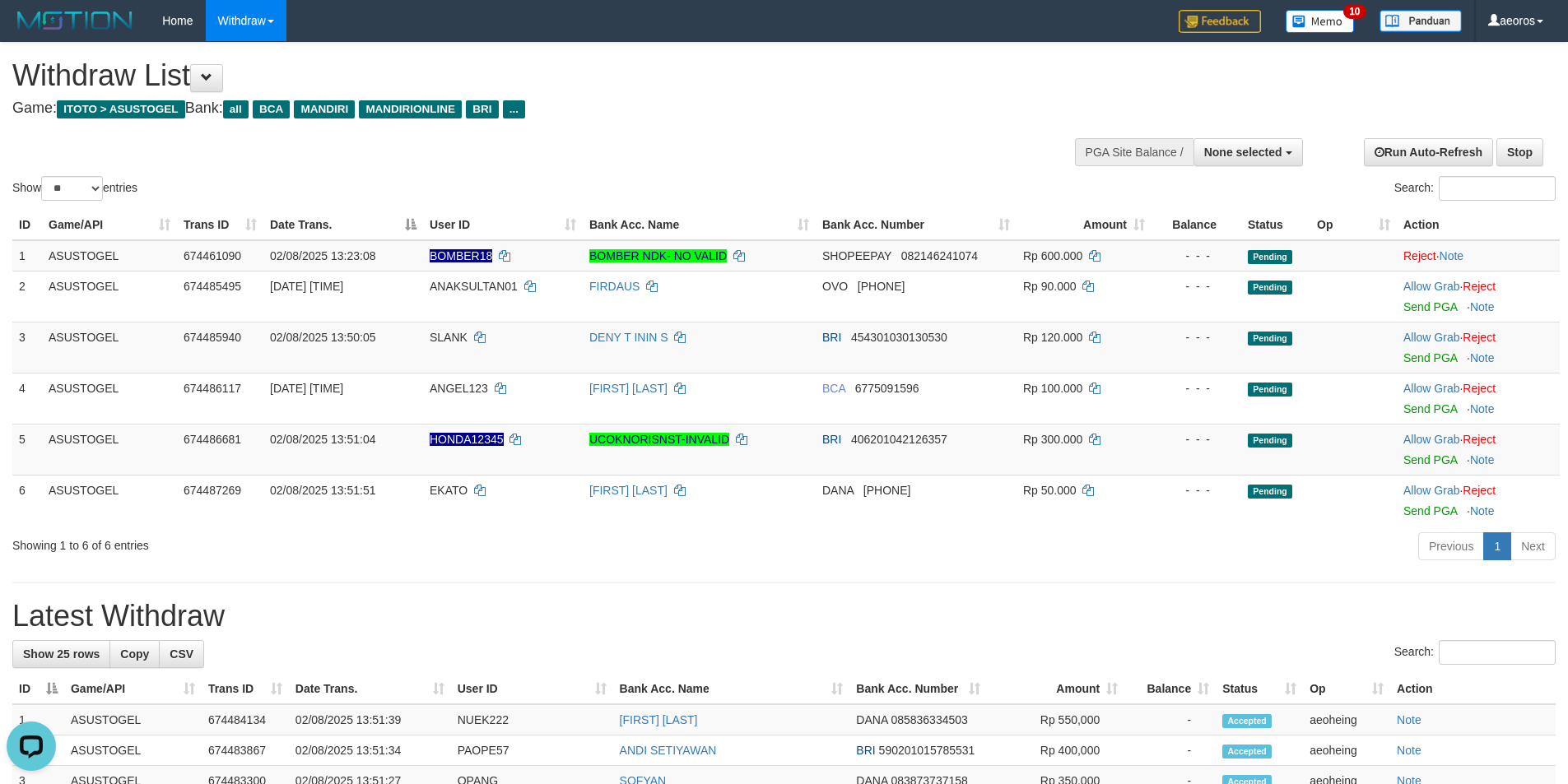 scroll, scrollTop: 0, scrollLeft: 0, axis: both 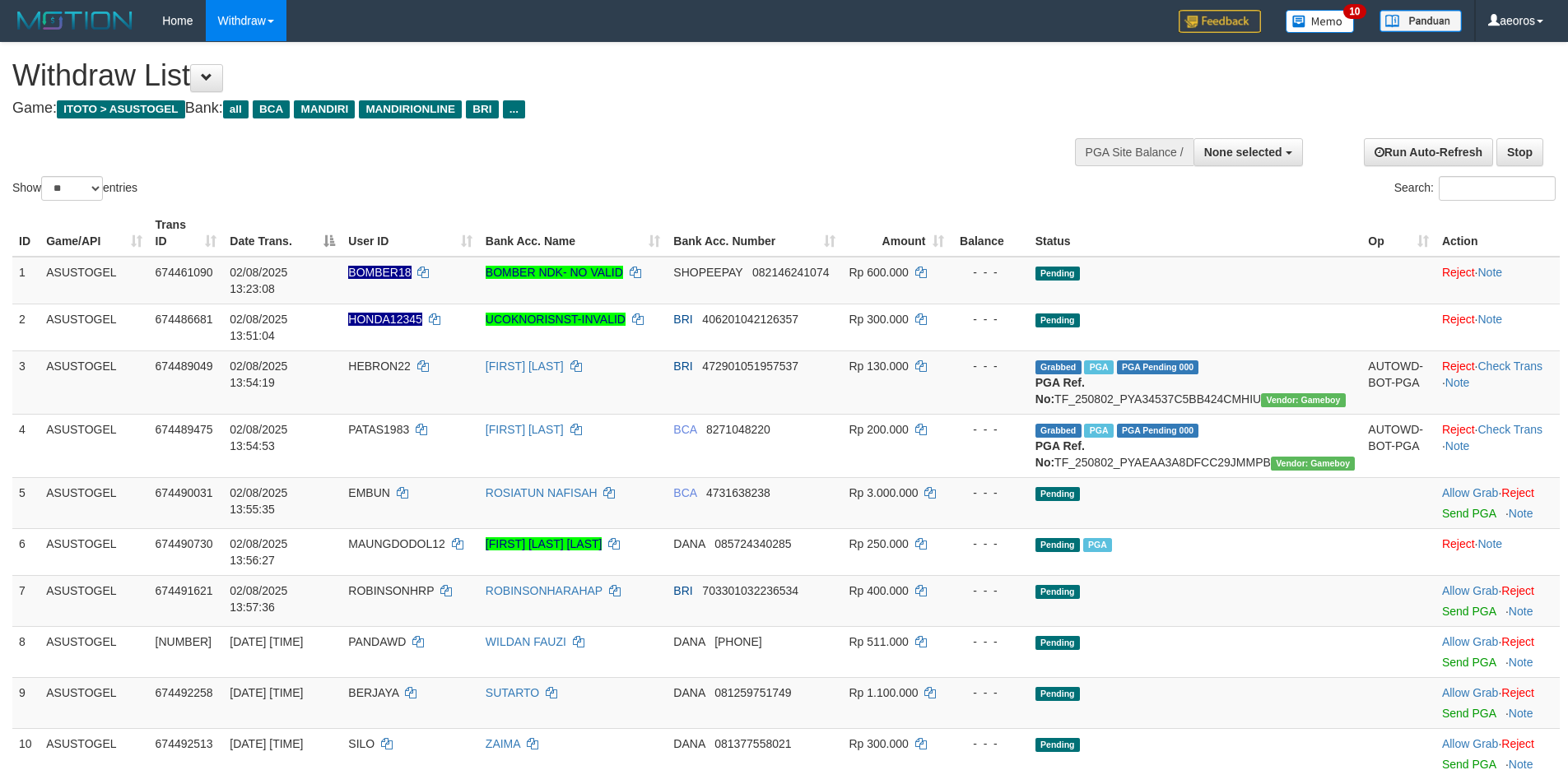select 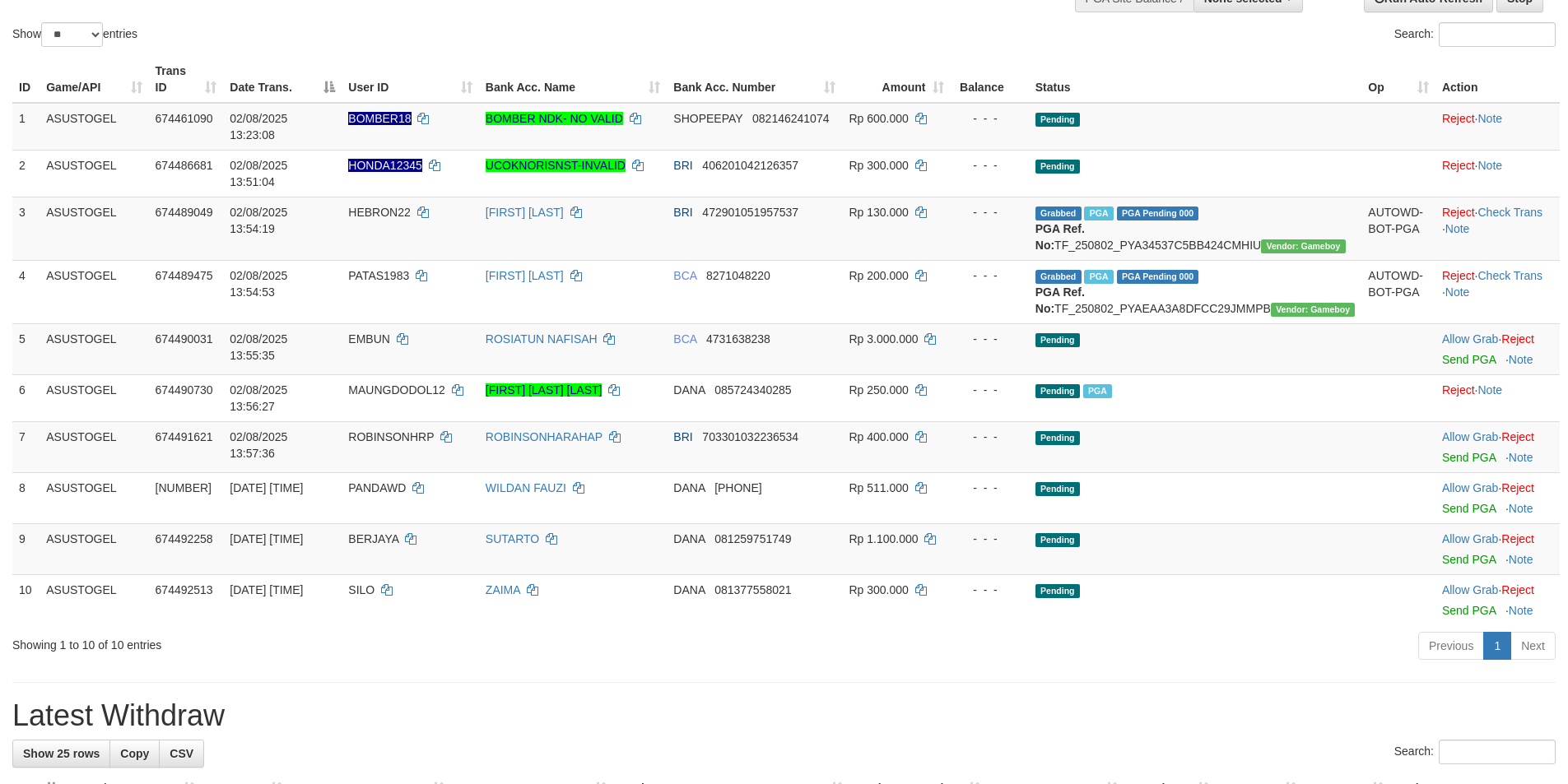 scroll, scrollTop: 220, scrollLeft: 0, axis: vertical 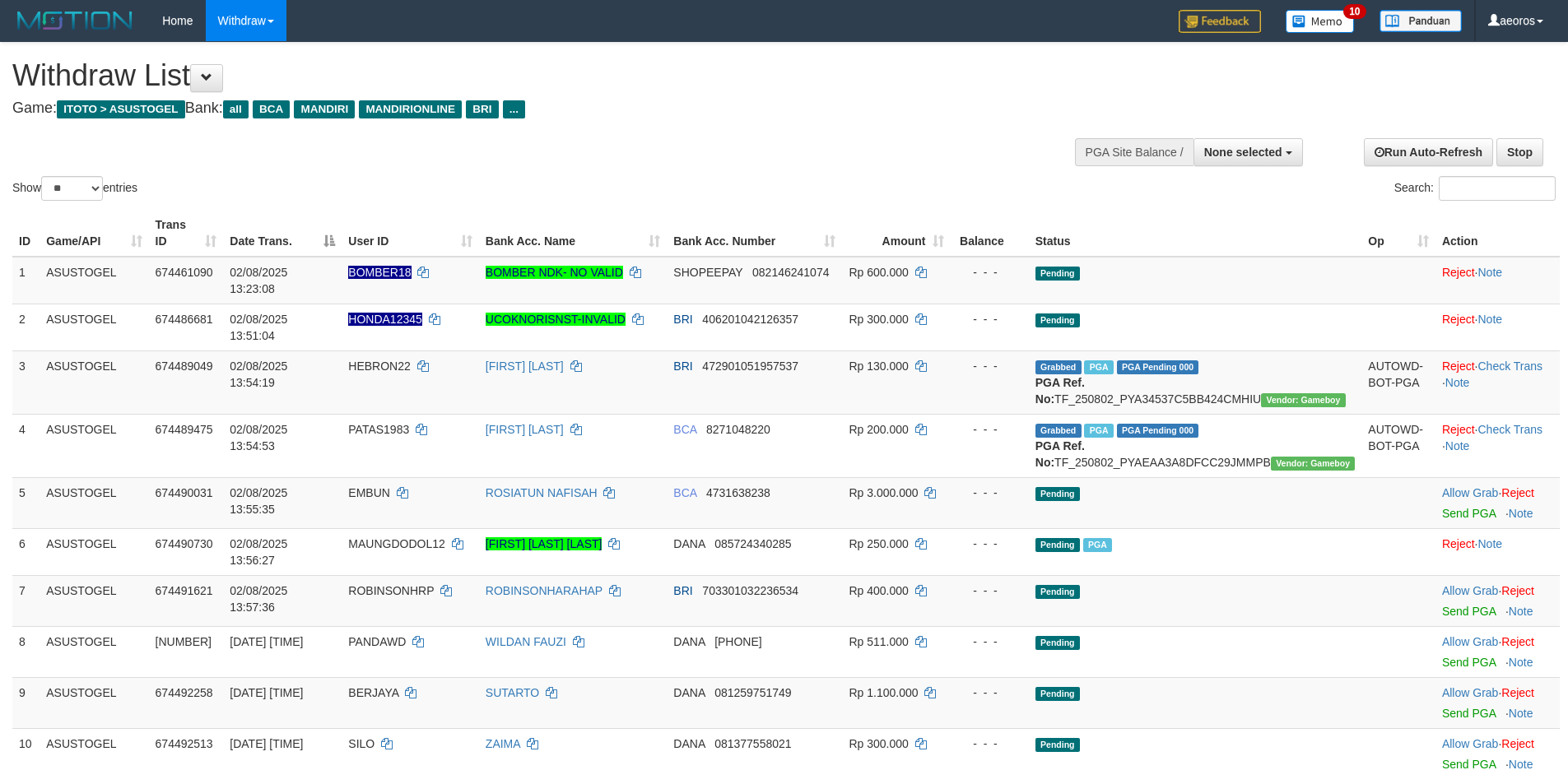 select 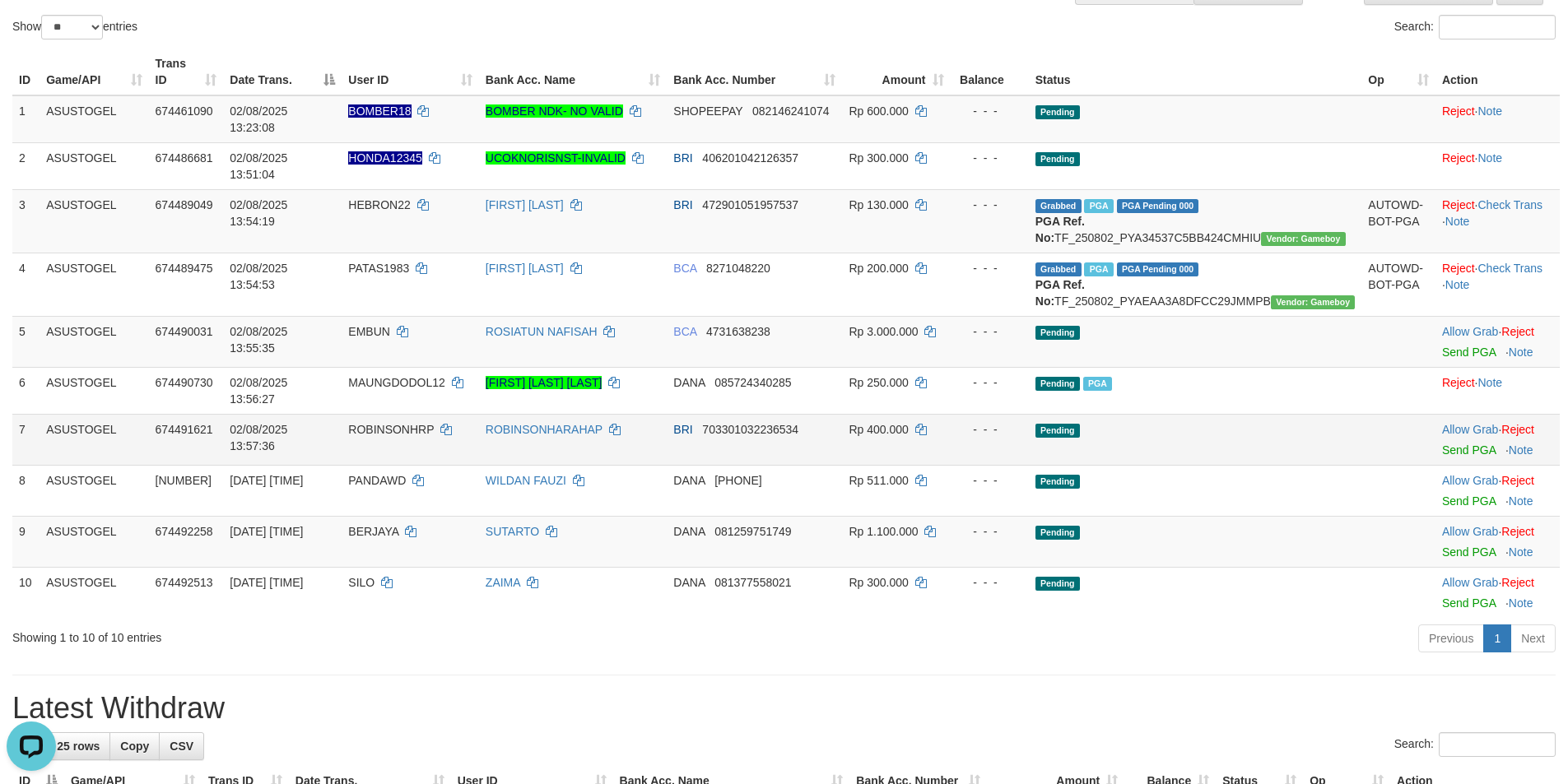 scroll, scrollTop: 0, scrollLeft: 0, axis: both 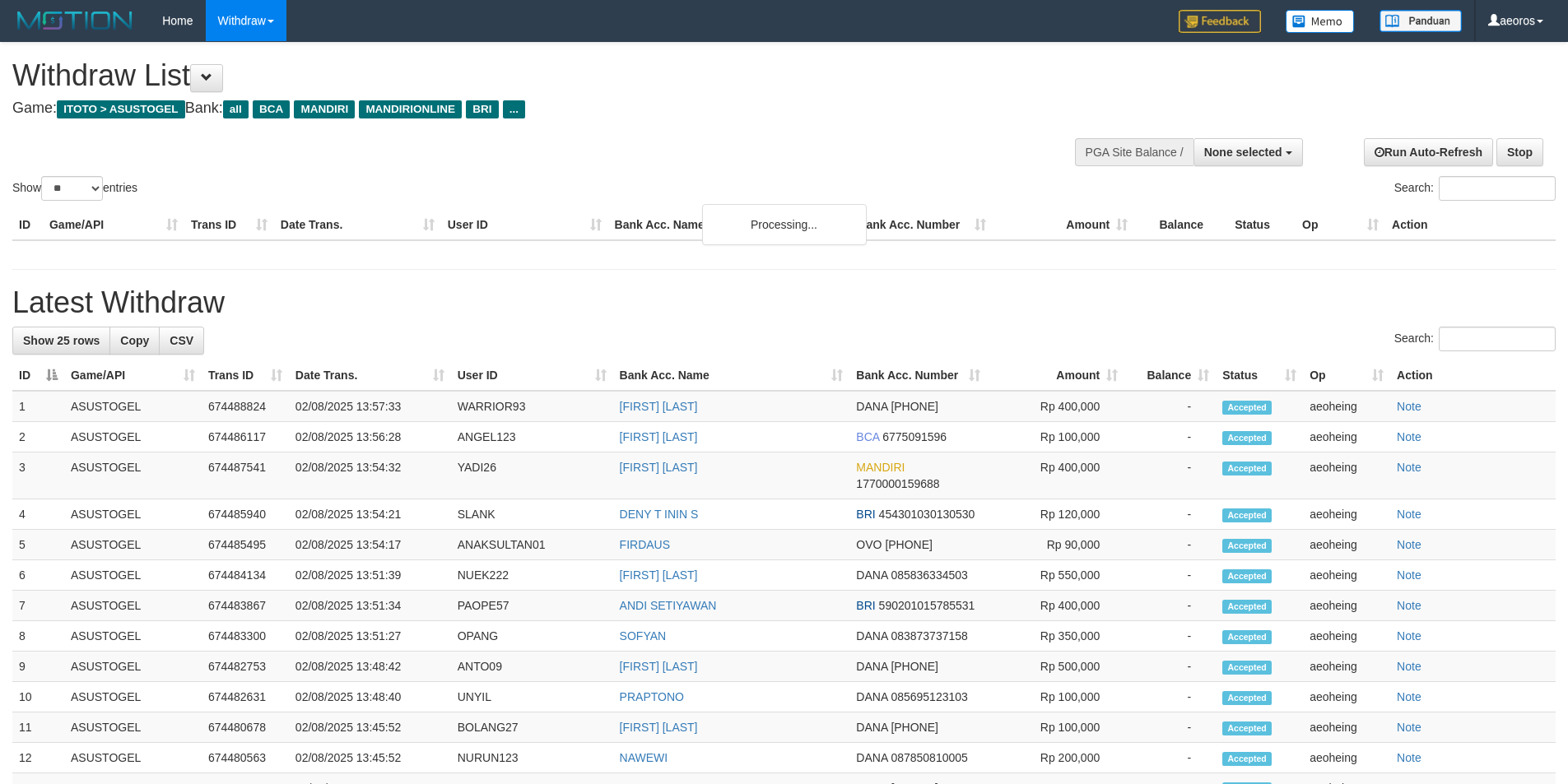 select 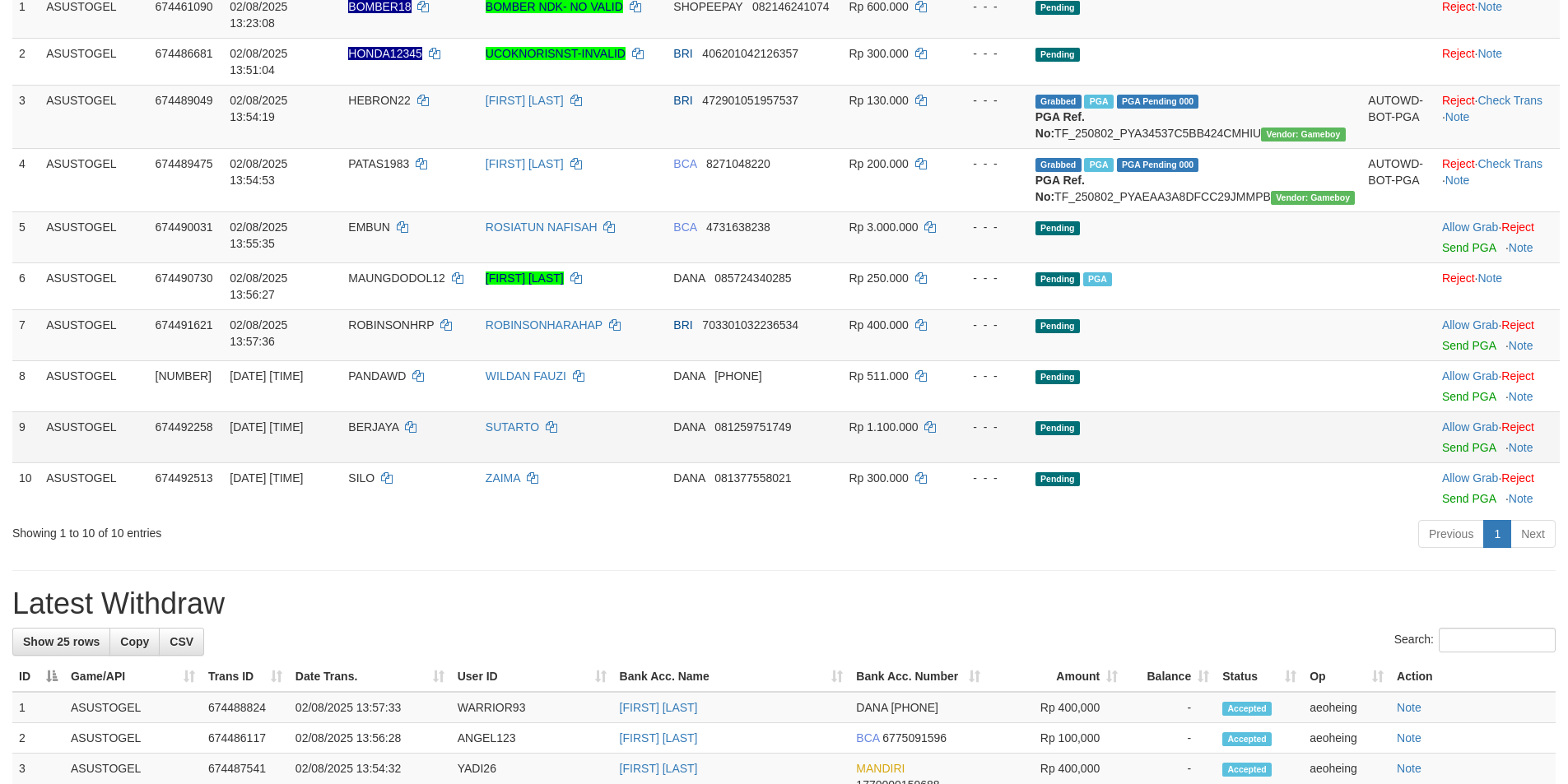 scroll, scrollTop: 267, scrollLeft: 0, axis: vertical 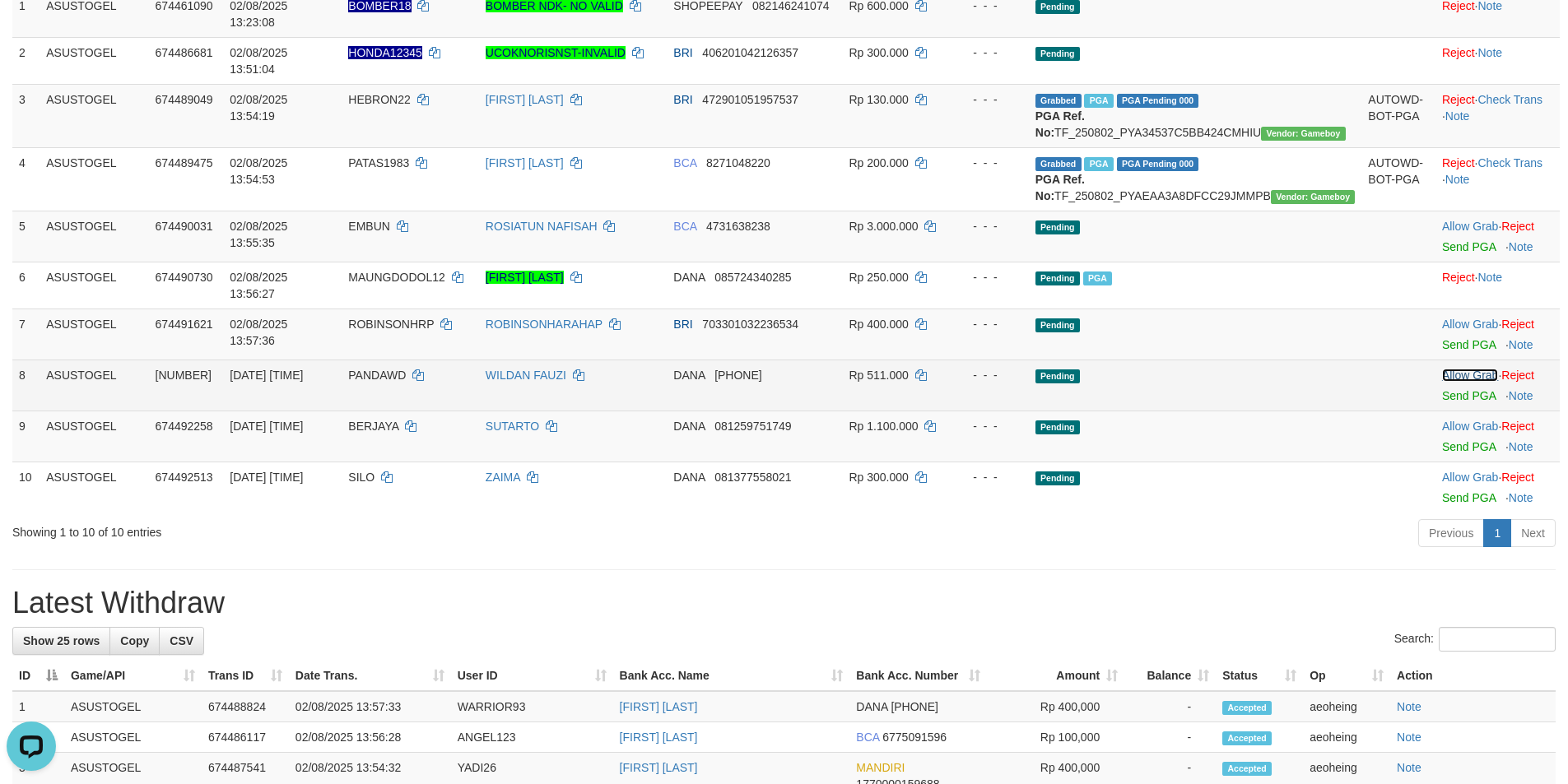 click on "Allow Grab" at bounding box center (1470, 375) 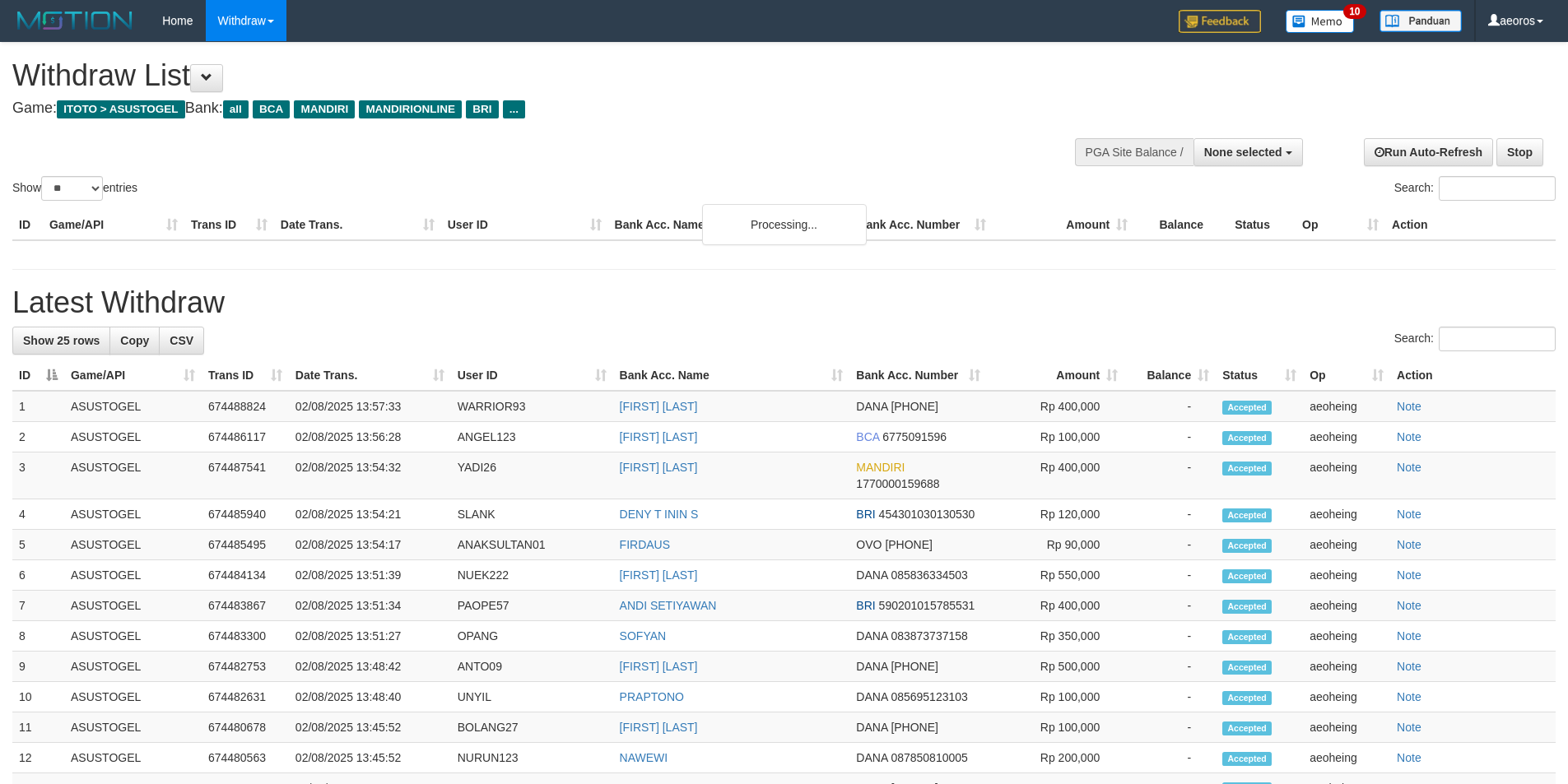 select 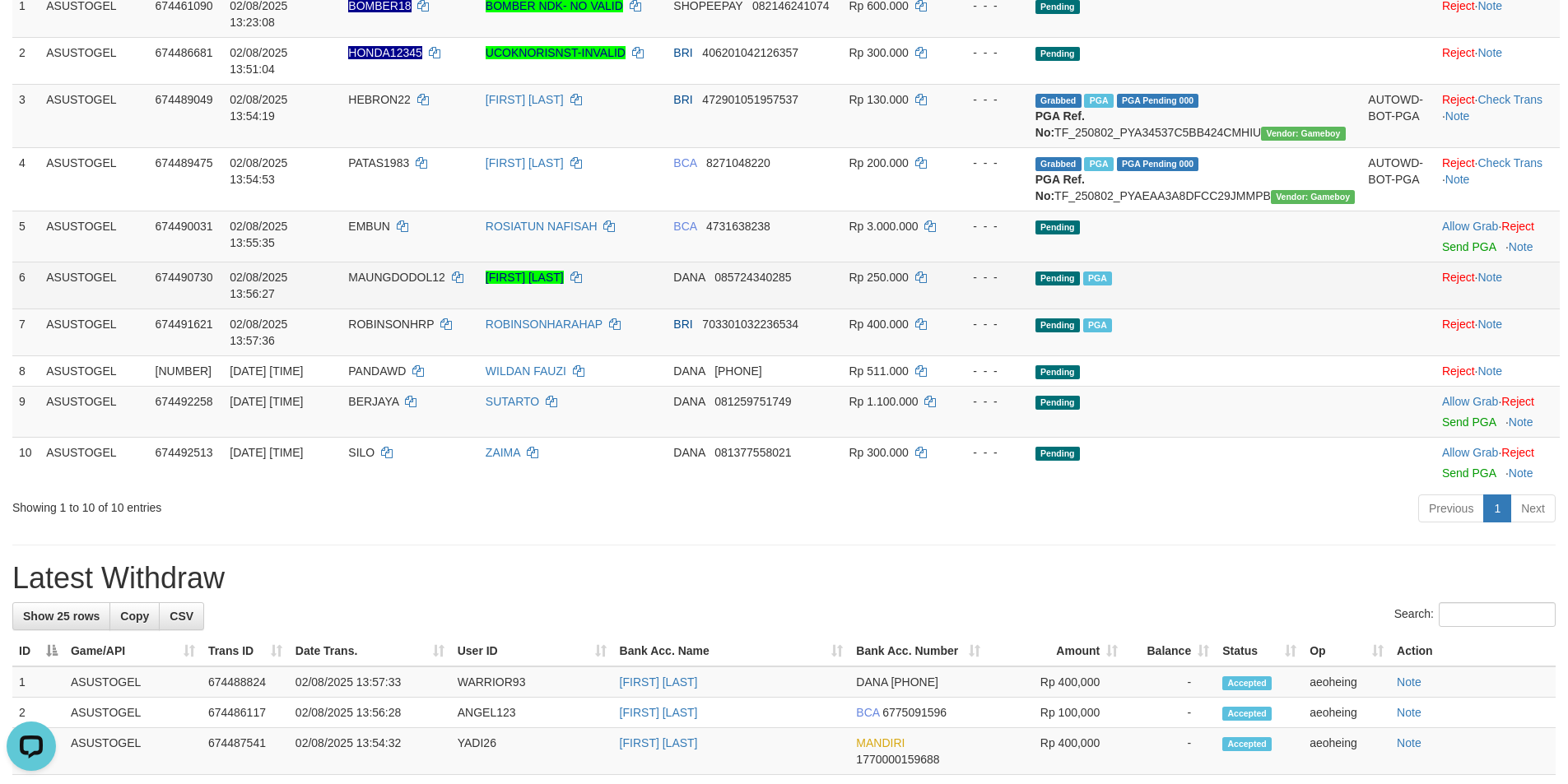 scroll, scrollTop: 0, scrollLeft: 0, axis: both 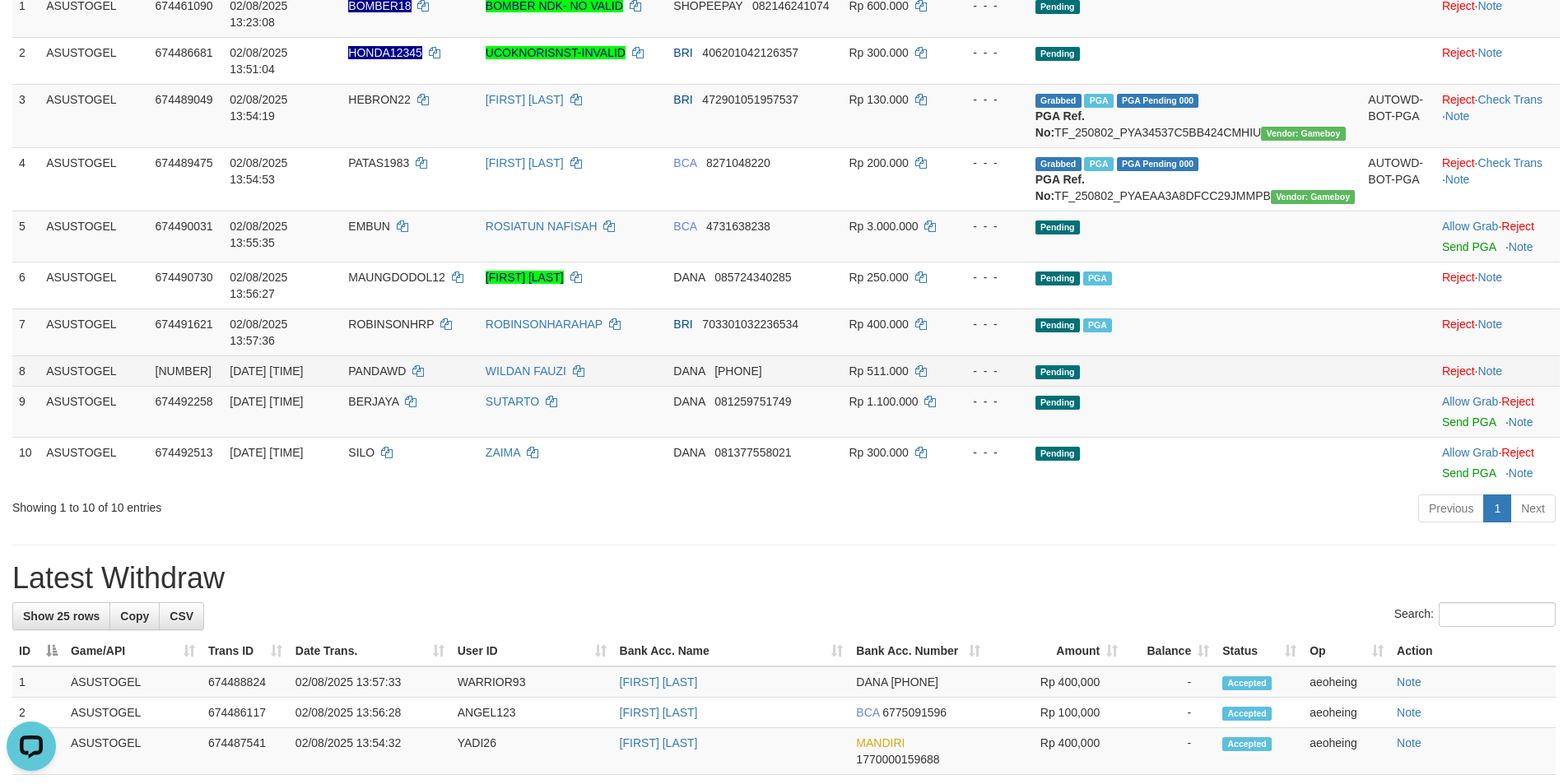click on "PANDAWD" at bounding box center (377, 371) 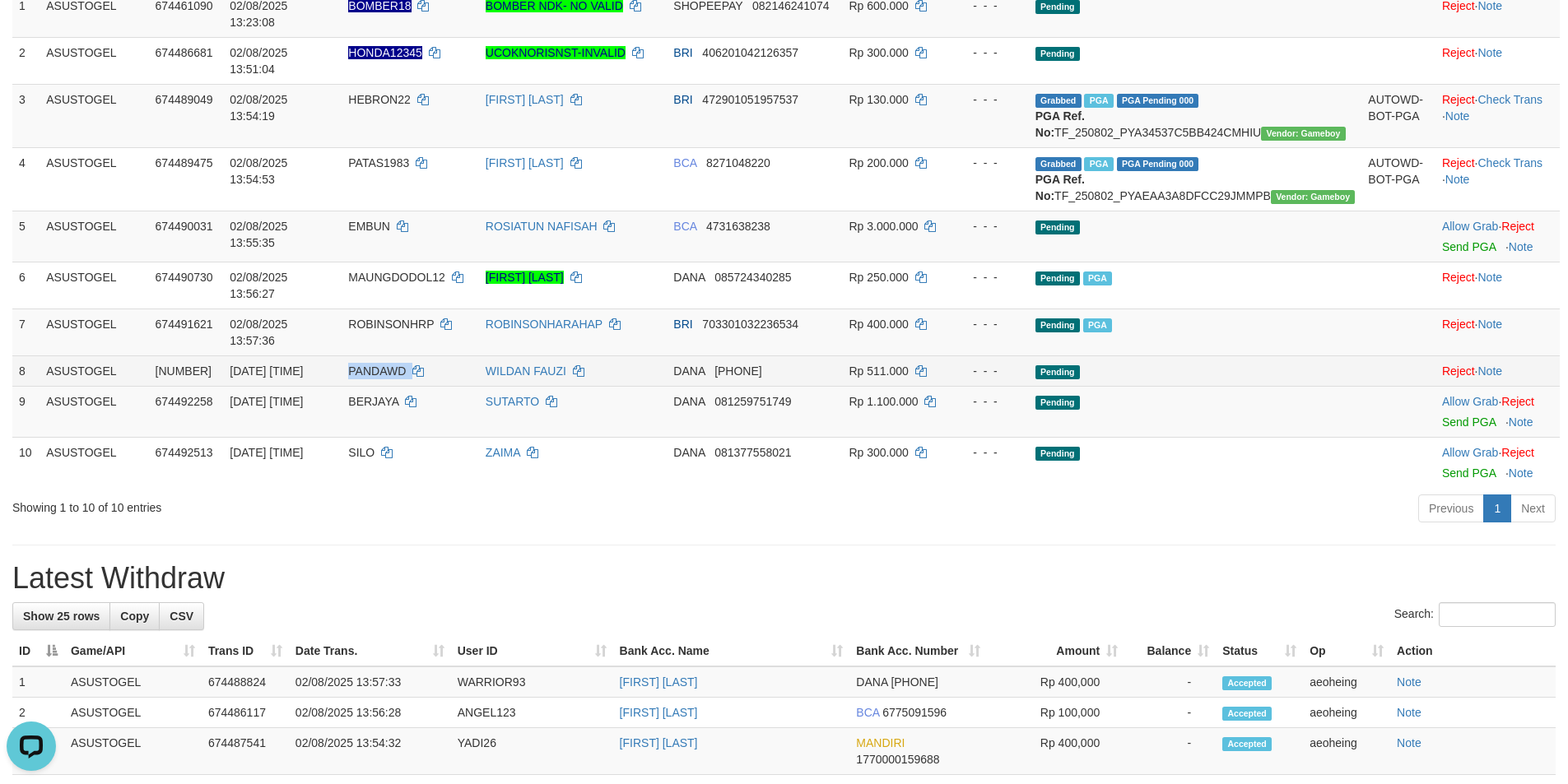click on "PANDAWD" at bounding box center (377, 371) 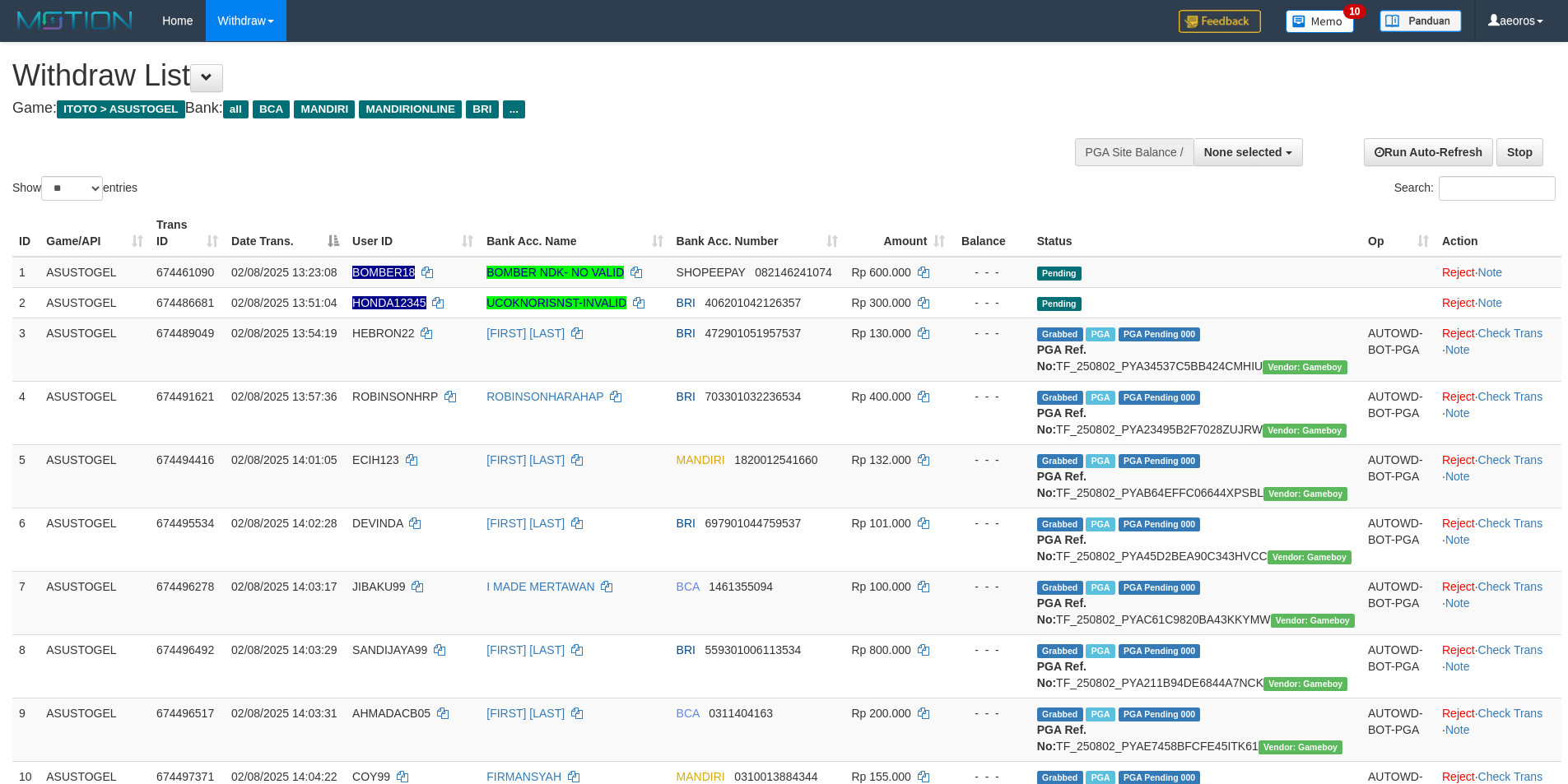 select 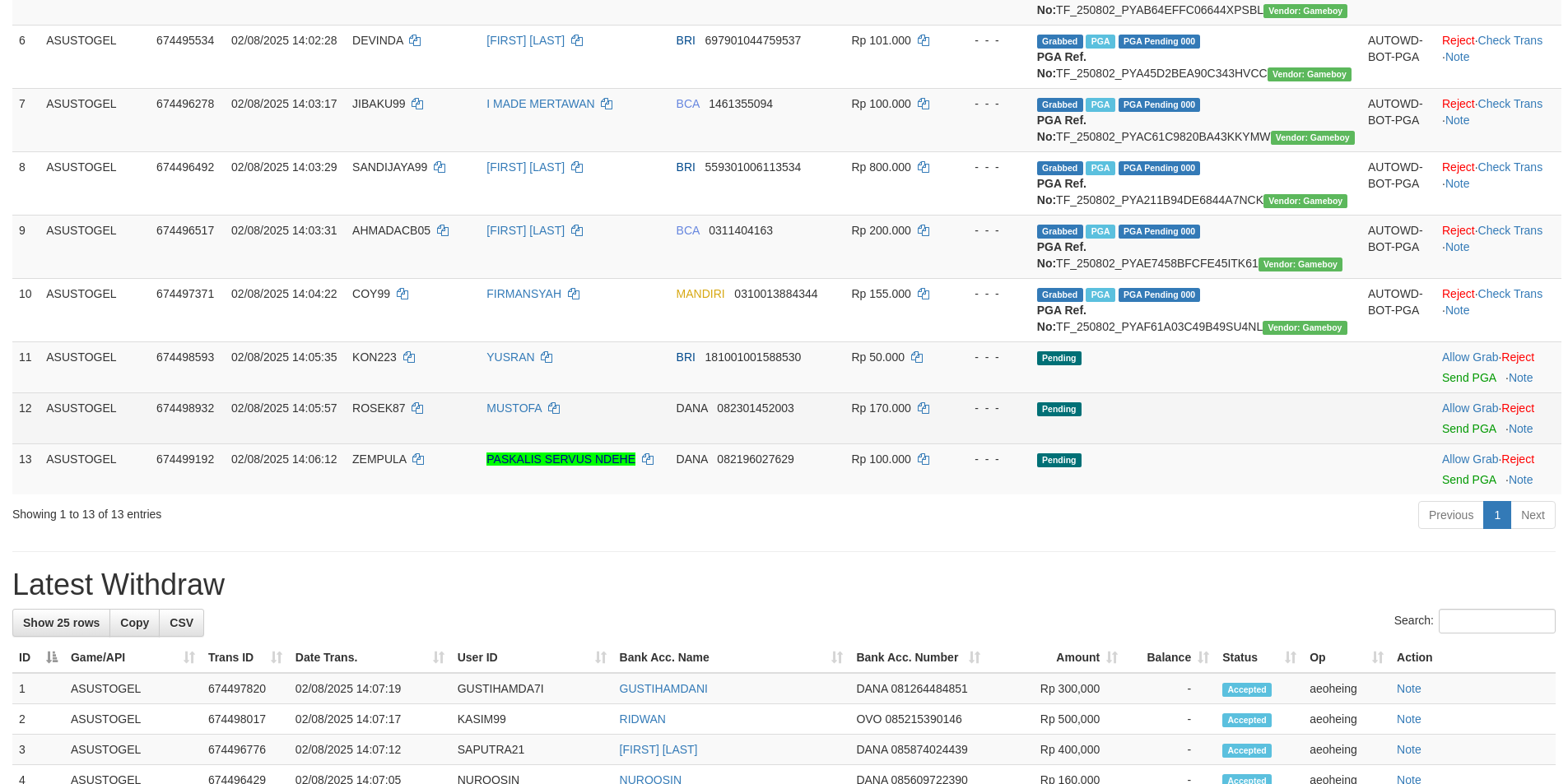scroll, scrollTop: 596, scrollLeft: 0, axis: vertical 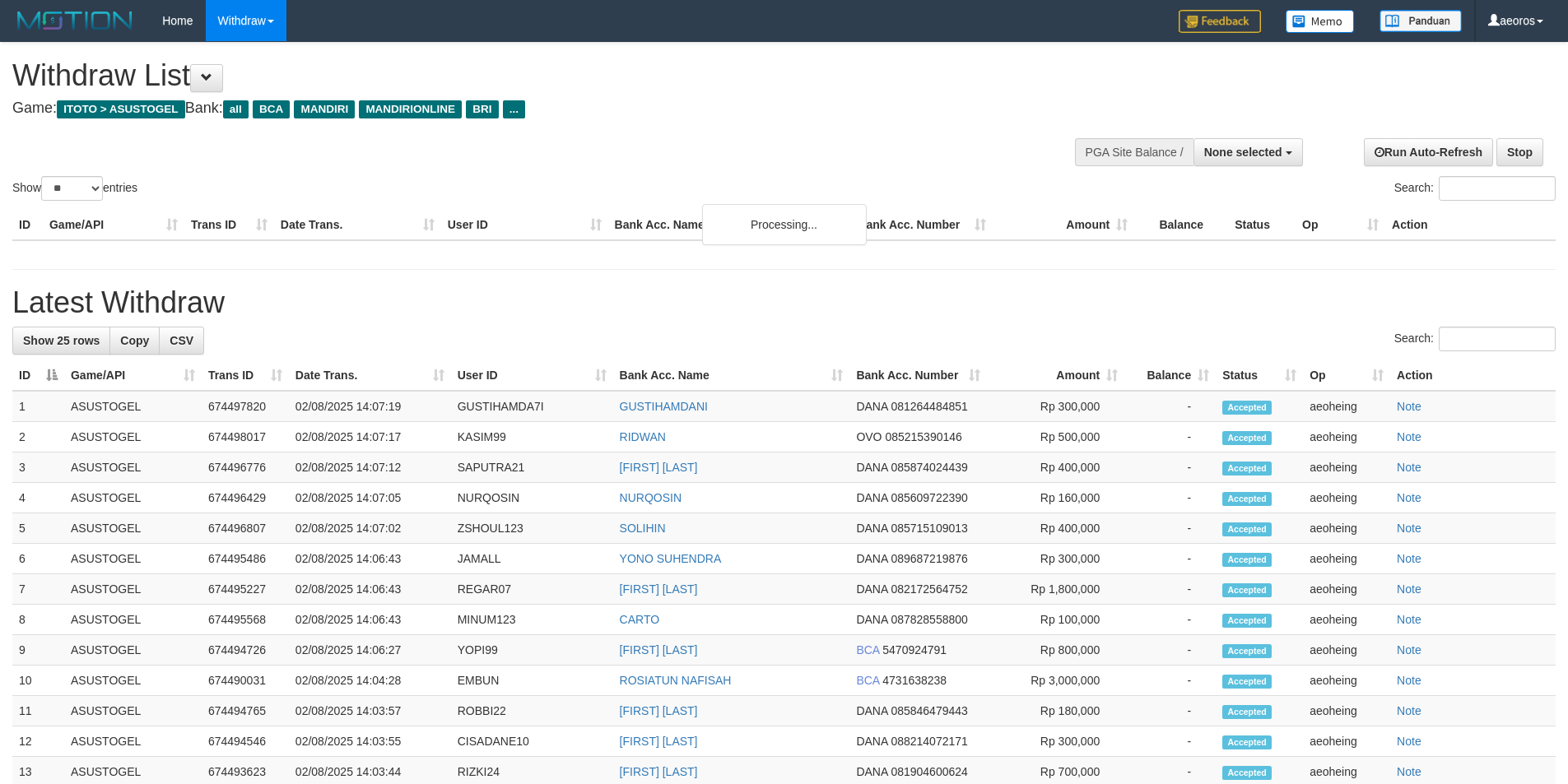 select 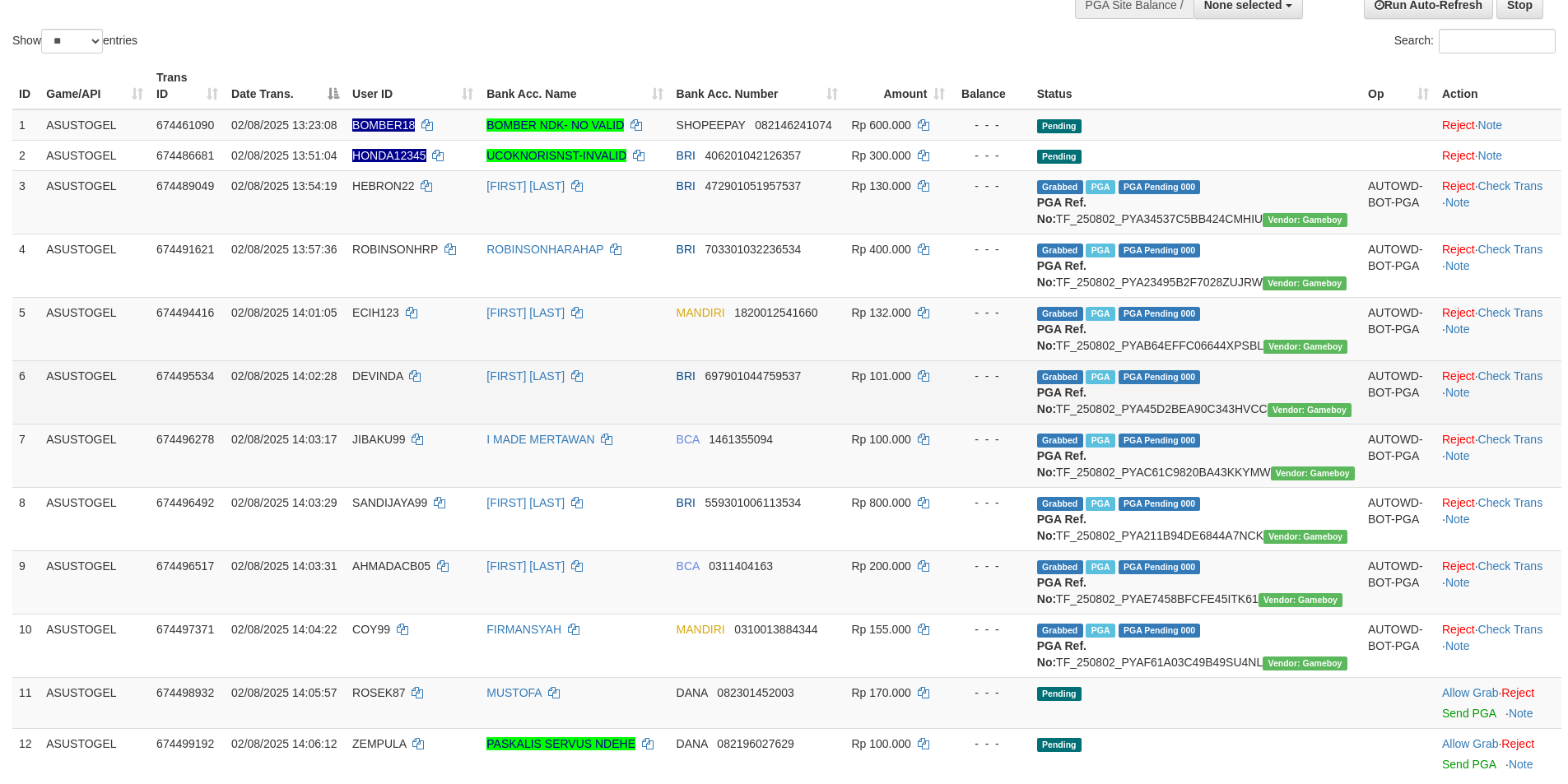 scroll, scrollTop: 92, scrollLeft: 0, axis: vertical 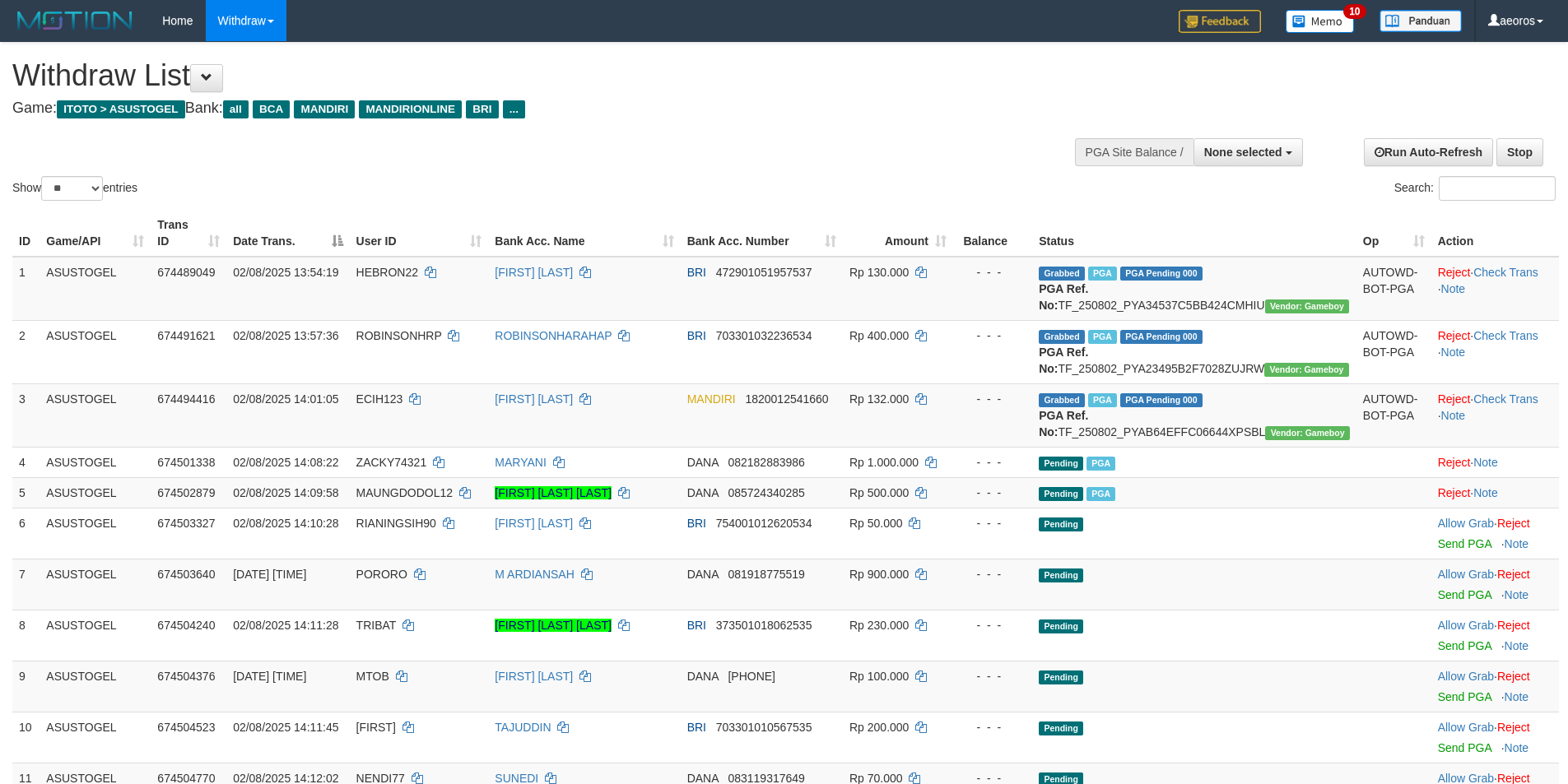 select 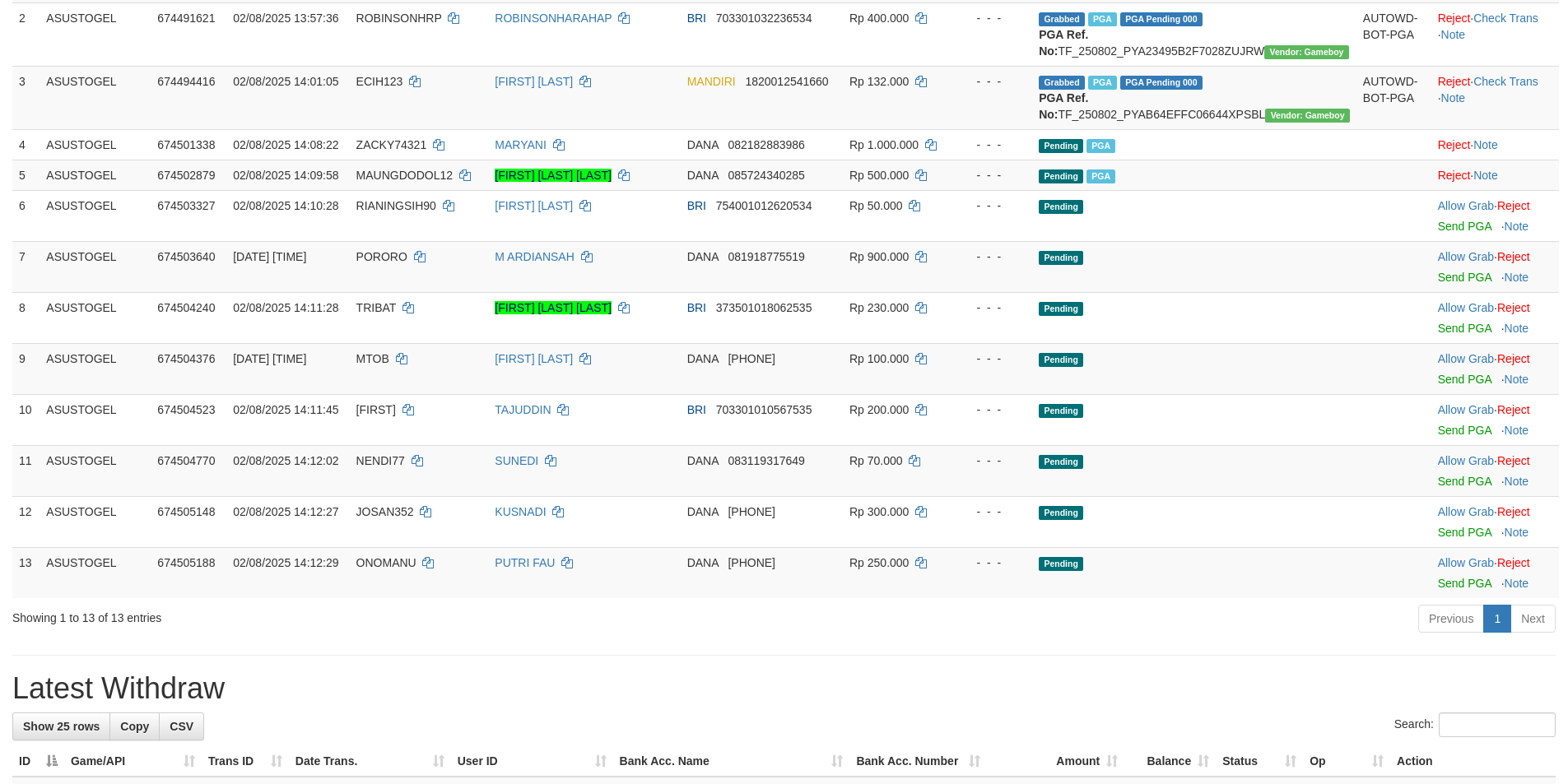 scroll, scrollTop: 367, scrollLeft: 0, axis: vertical 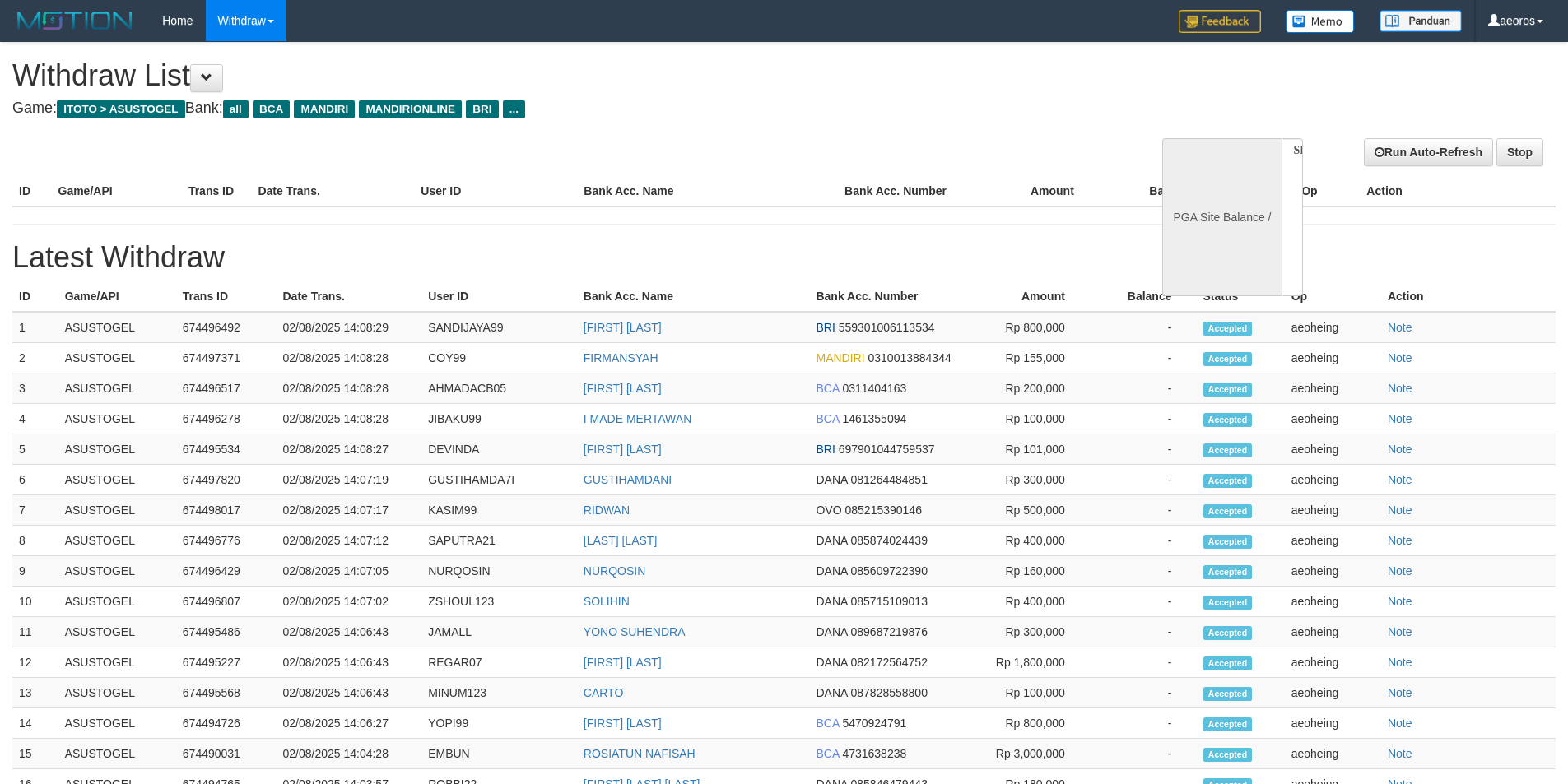 select 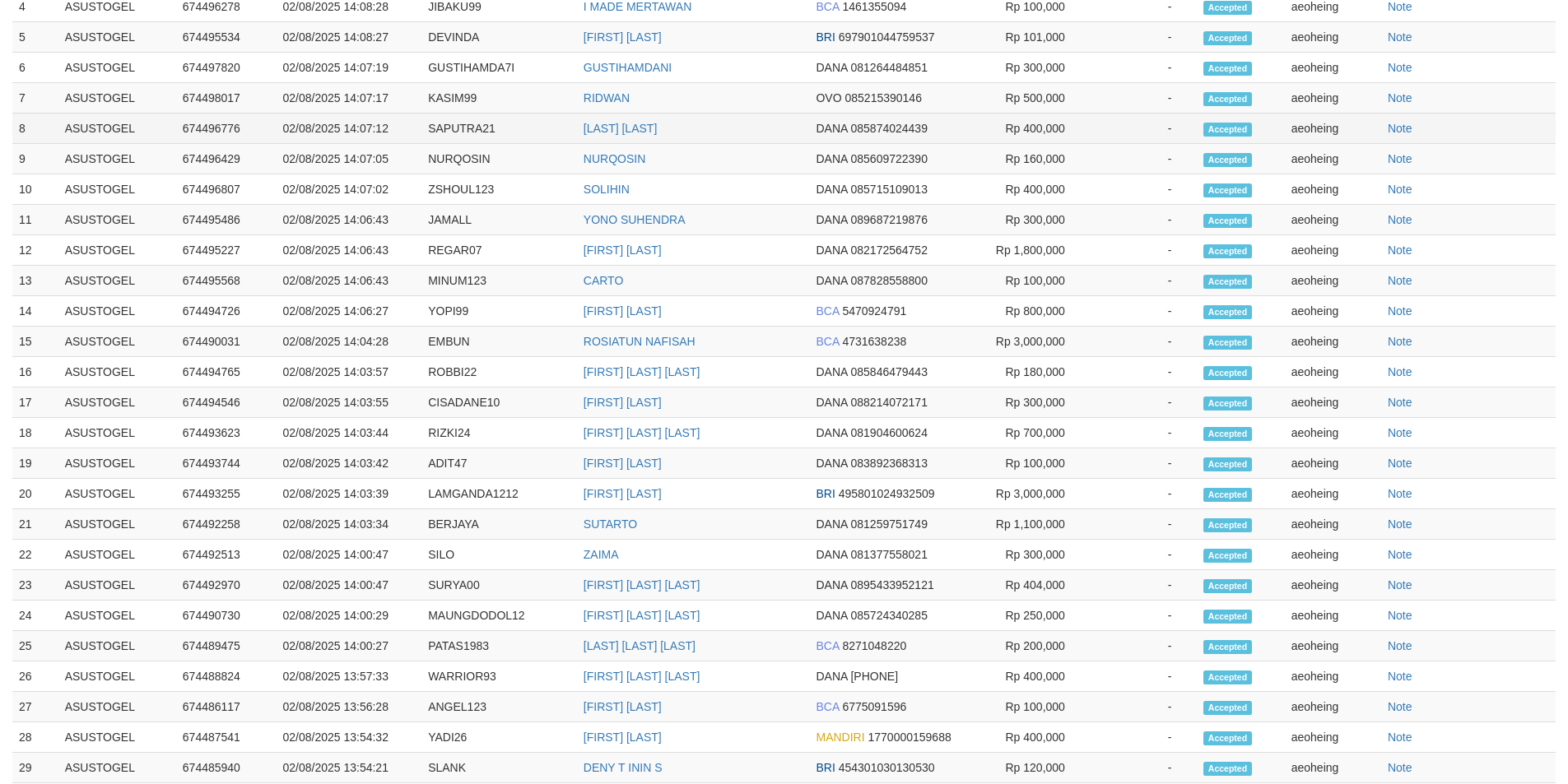 select on "**" 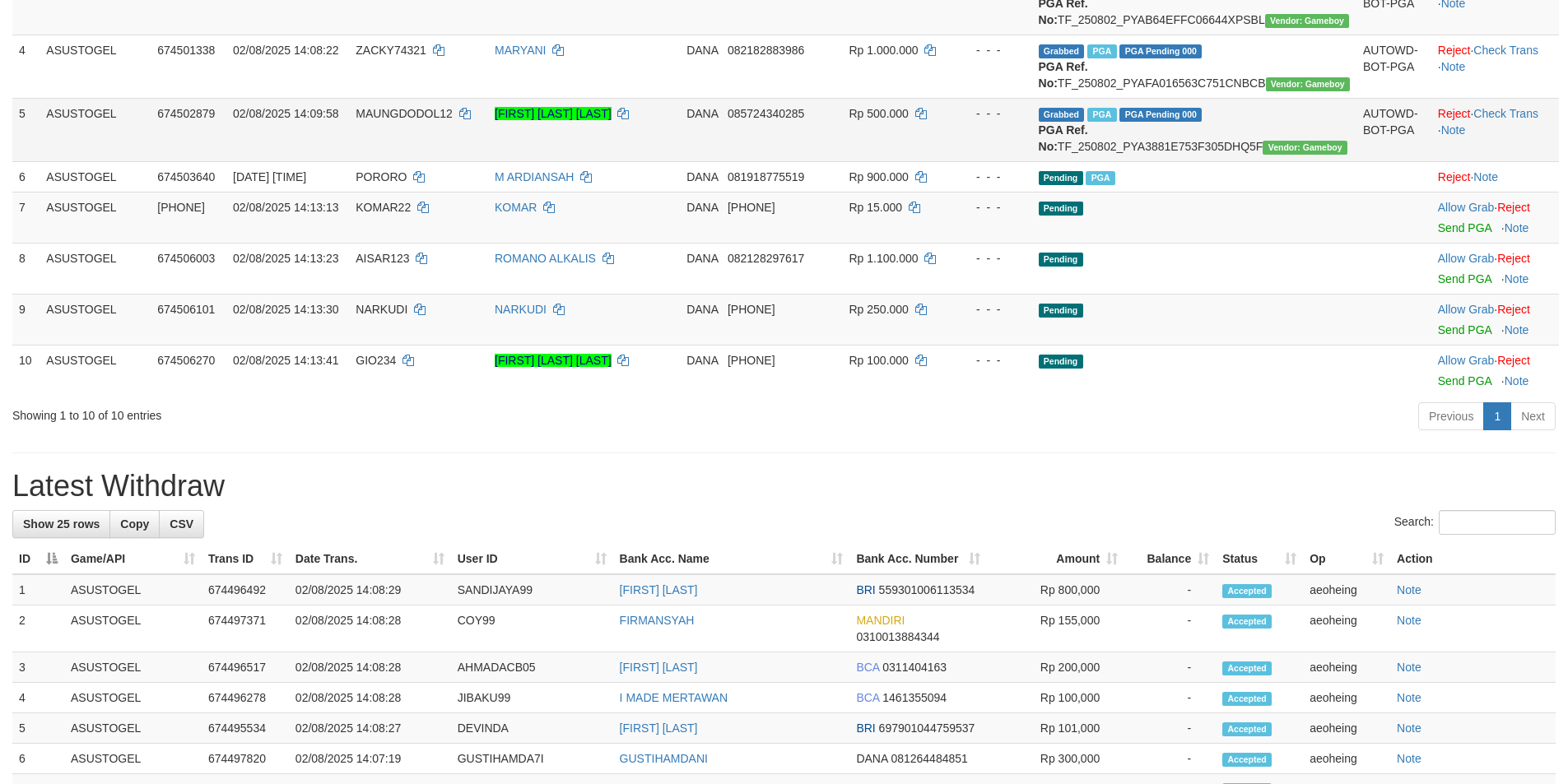 scroll, scrollTop: 367, scrollLeft: 0, axis: vertical 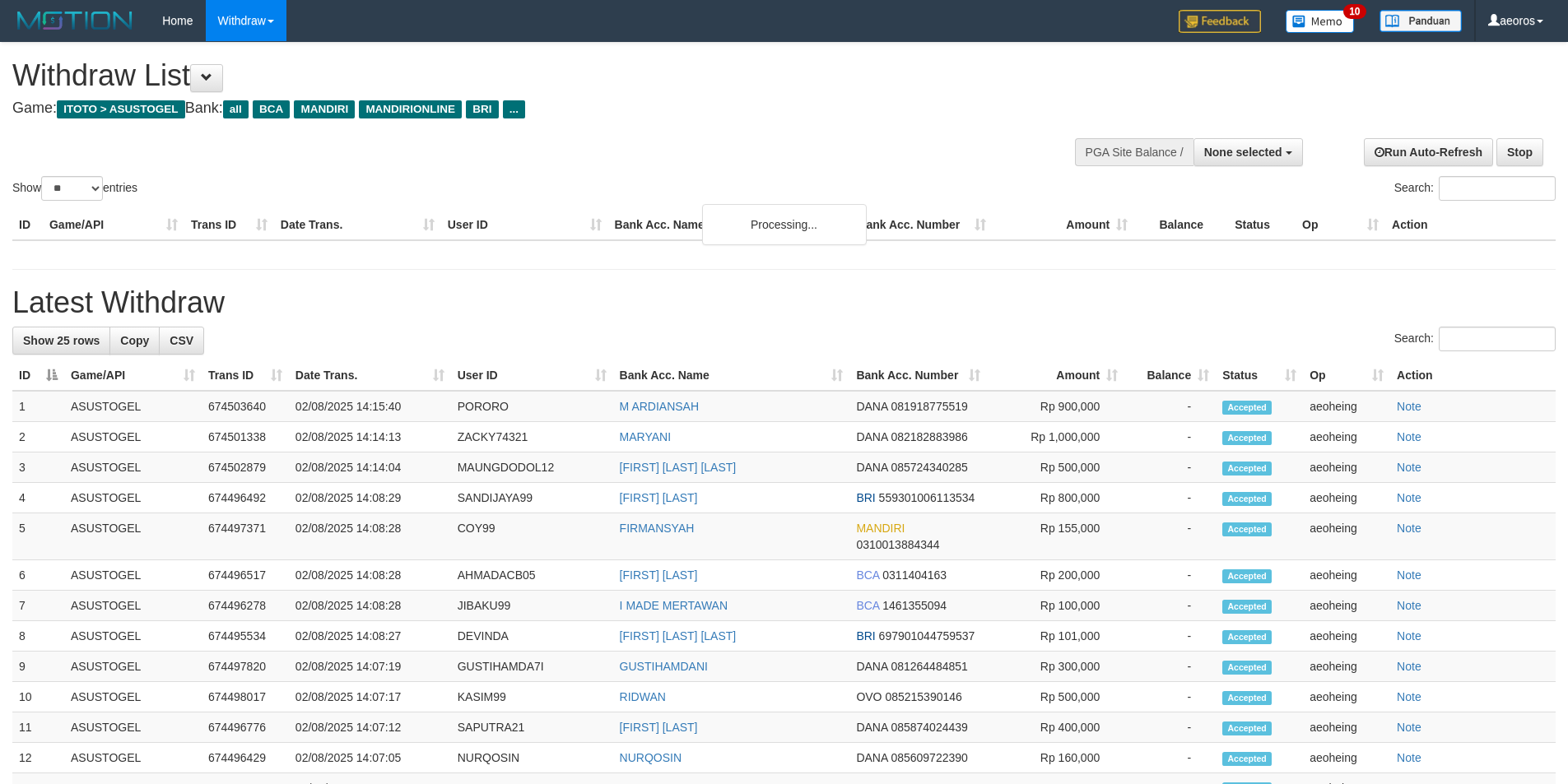 select 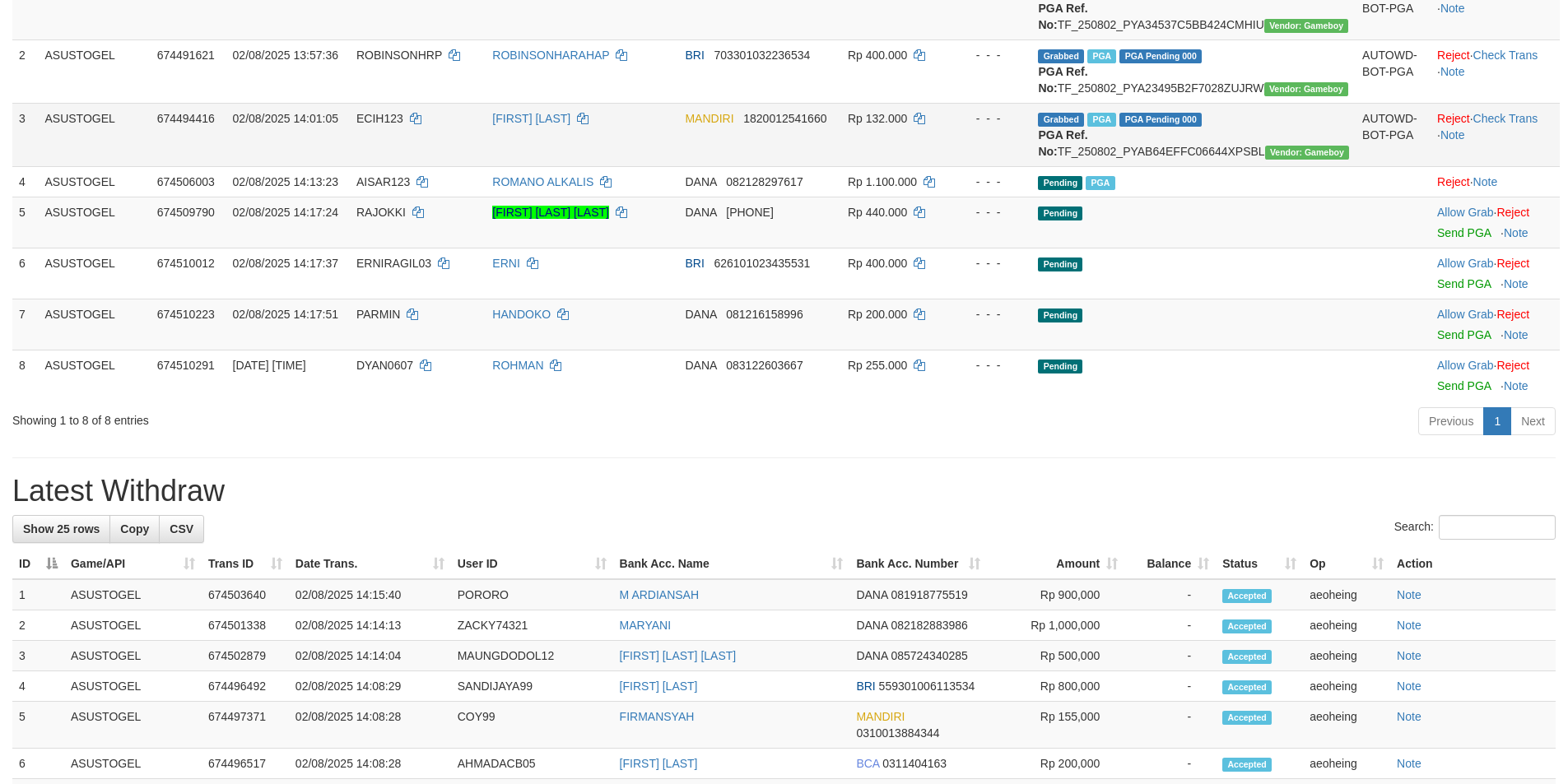 scroll, scrollTop: 303, scrollLeft: 0, axis: vertical 